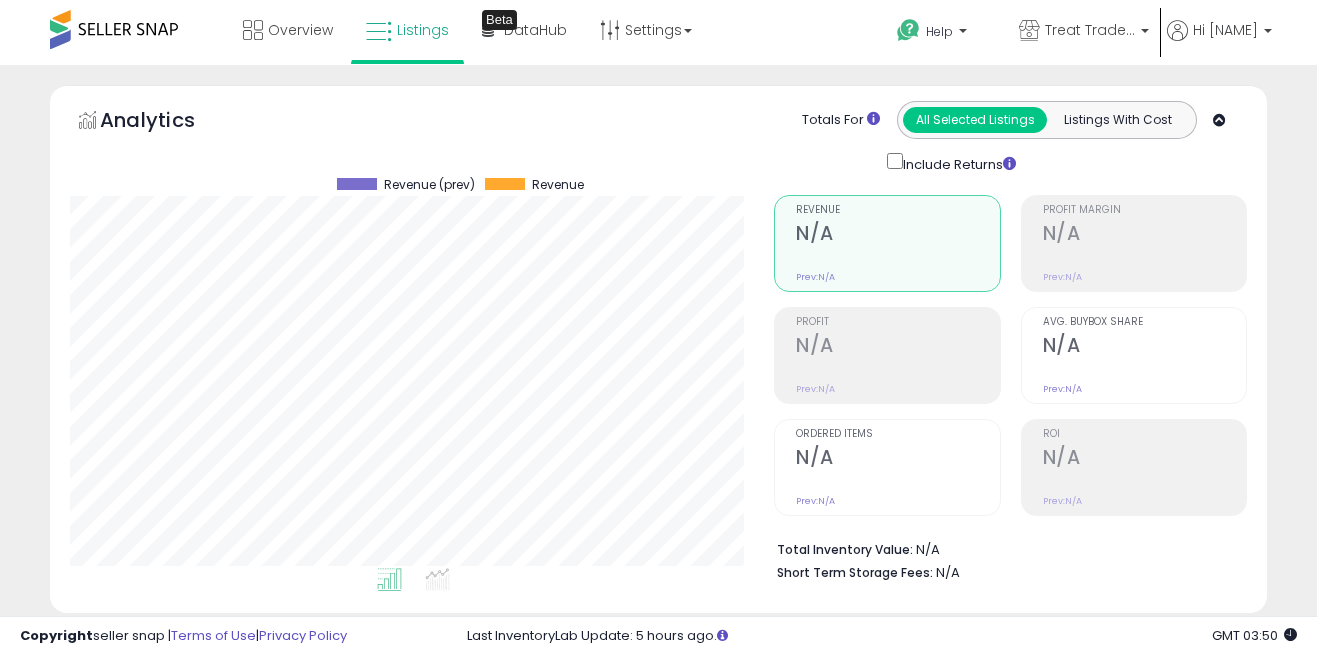 scroll, scrollTop: 0, scrollLeft: 0, axis: both 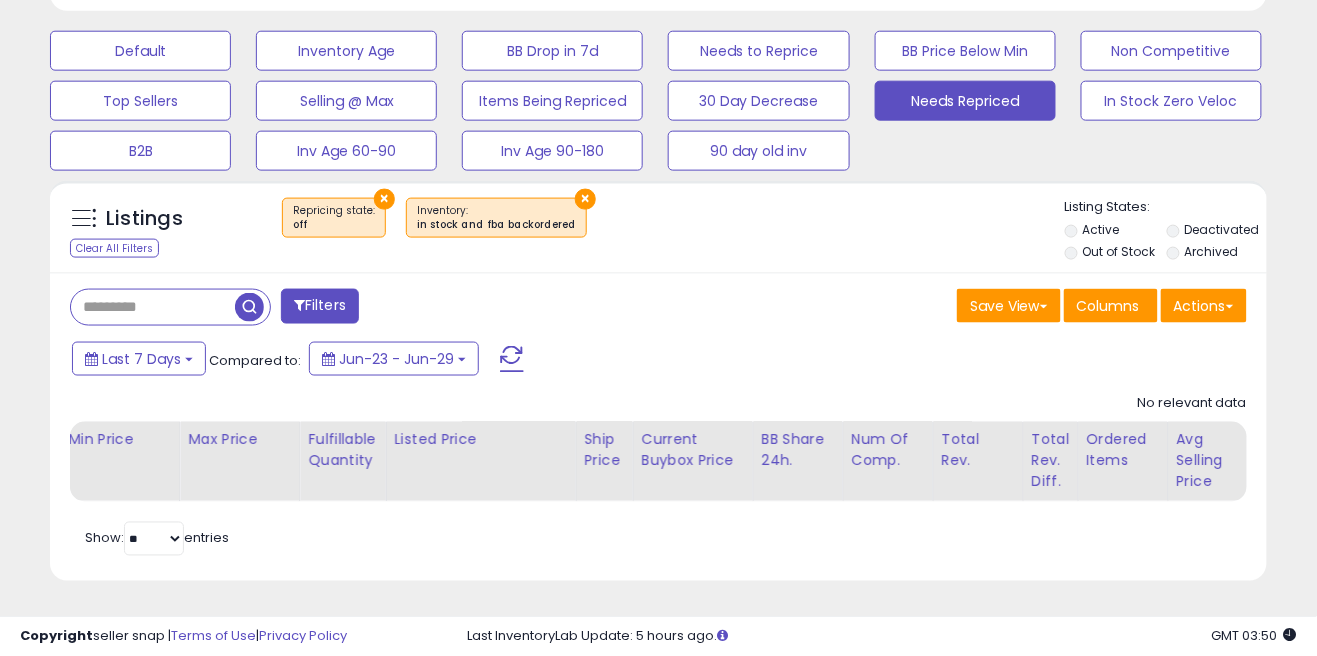 click at bounding box center (153, 307) 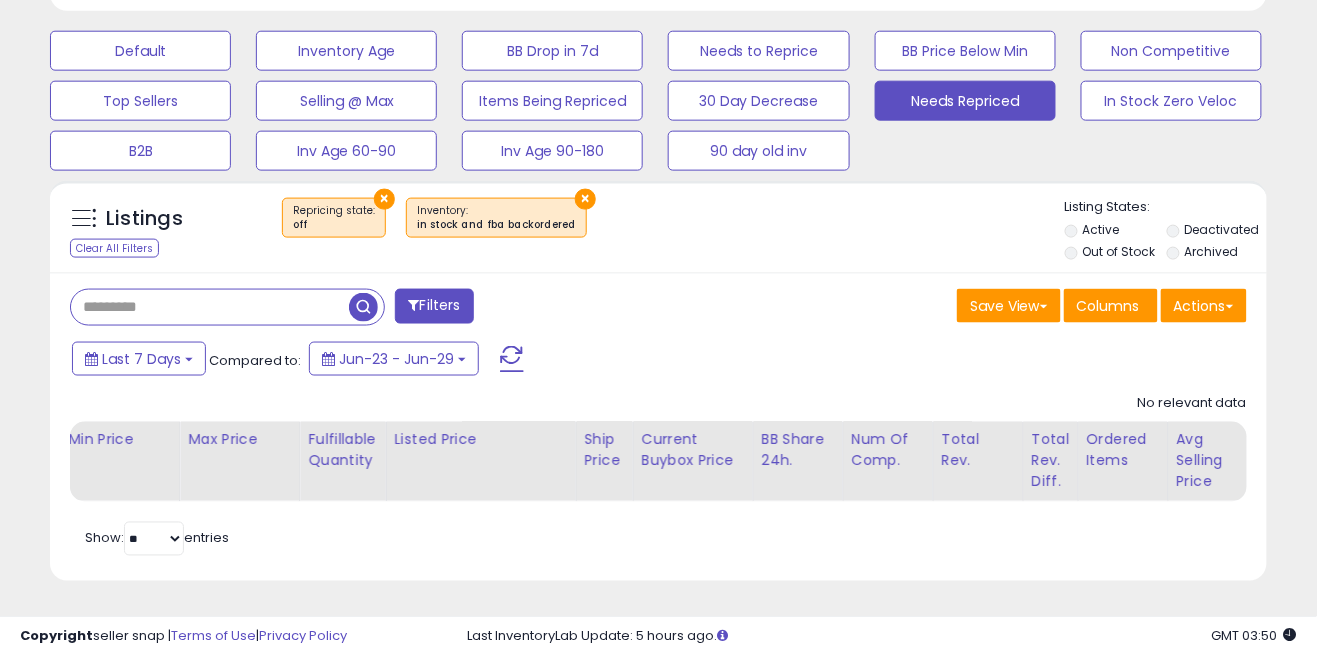 paste on "**********" 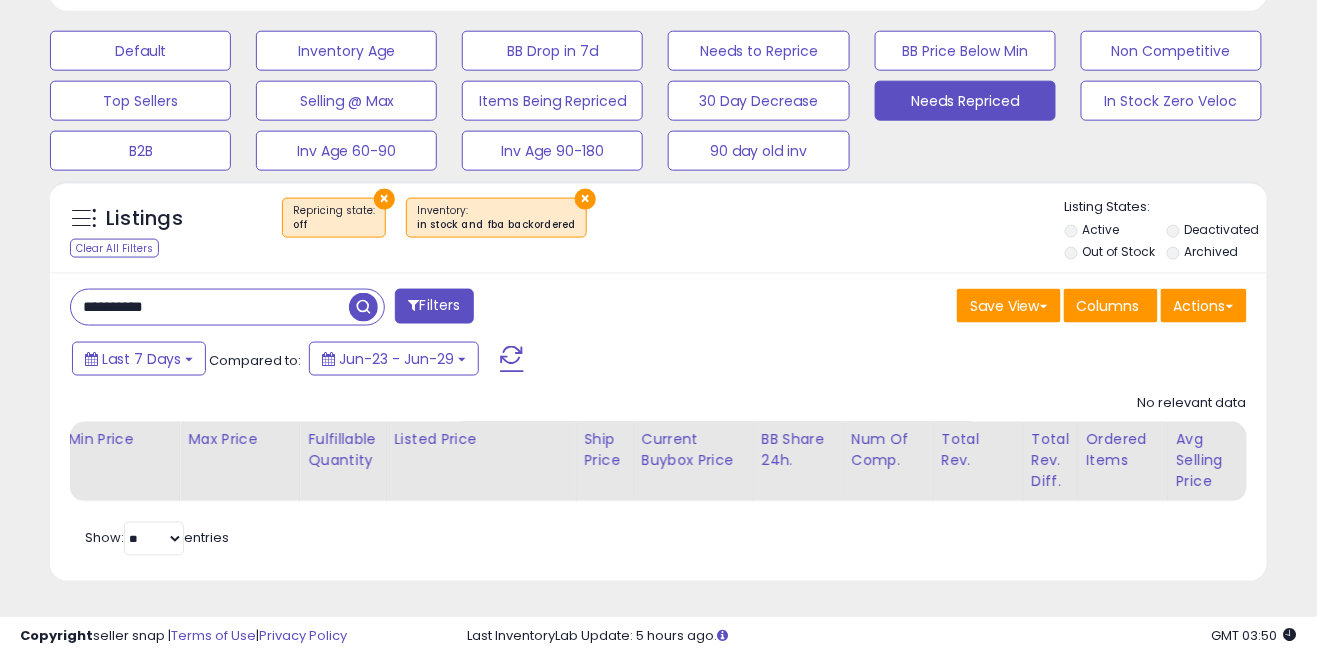 type on "**********" 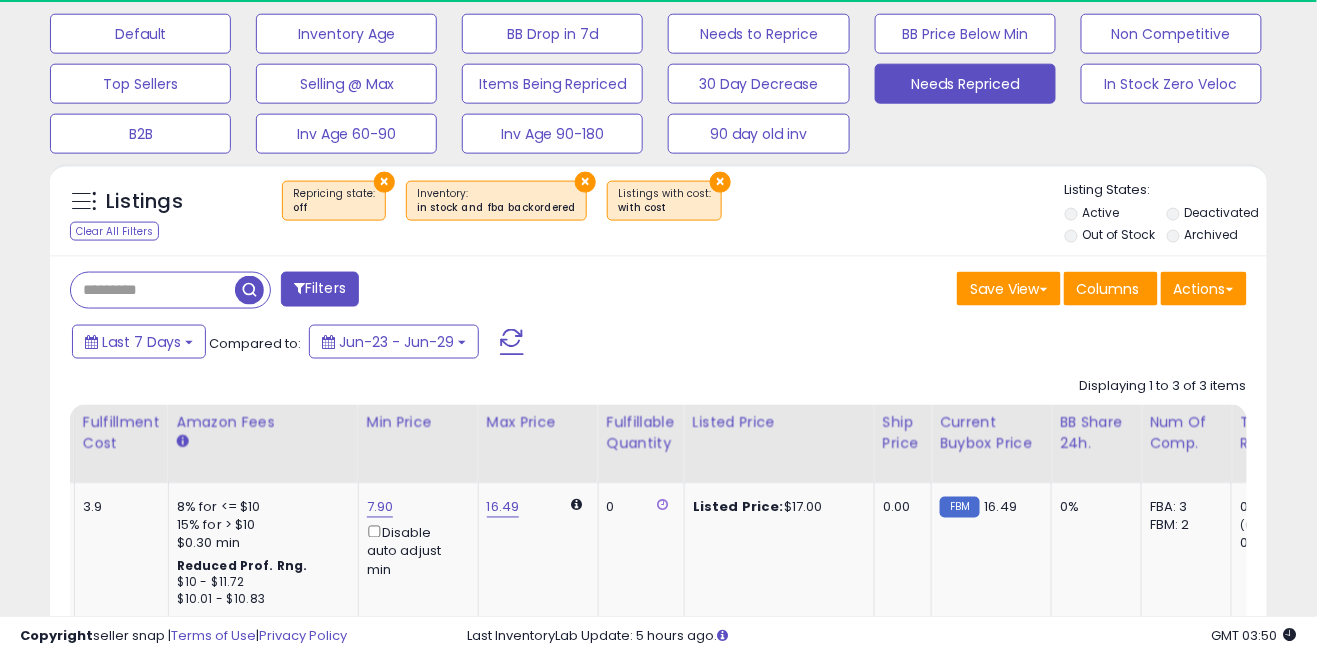 scroll, scrollTop: 999590, scrollLeft: 999295, axis: both 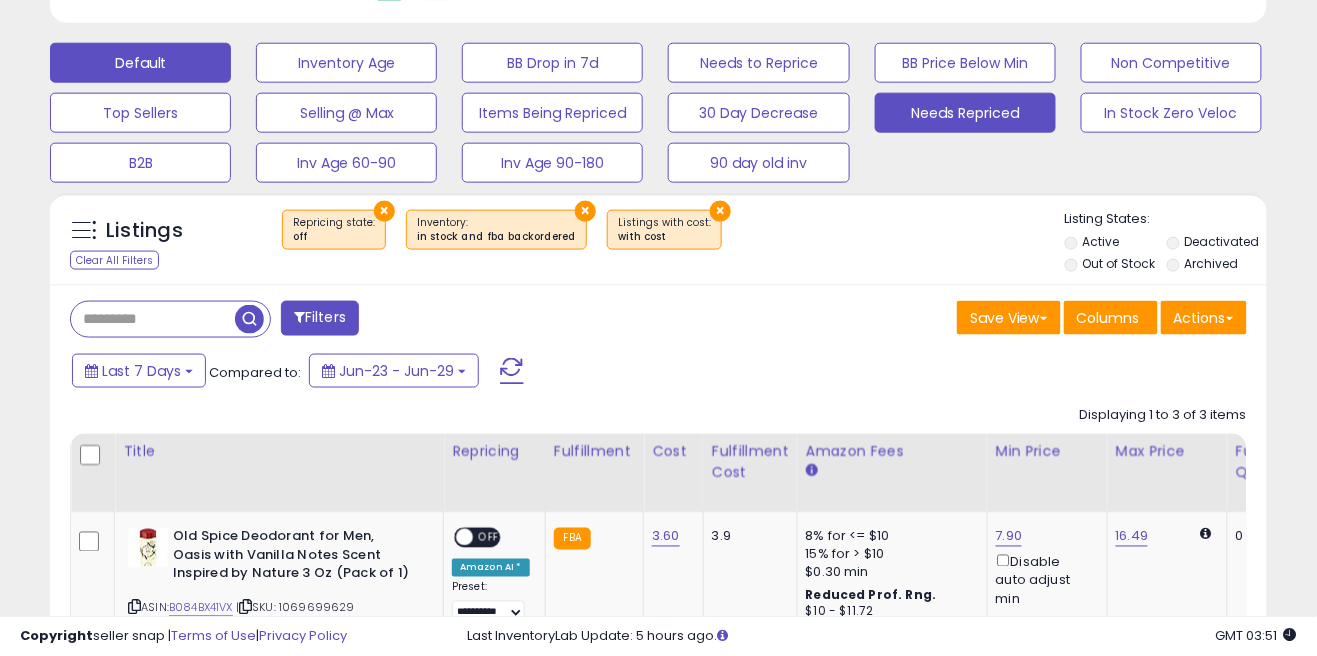 click on "Default" at bounding box center [140, 63] 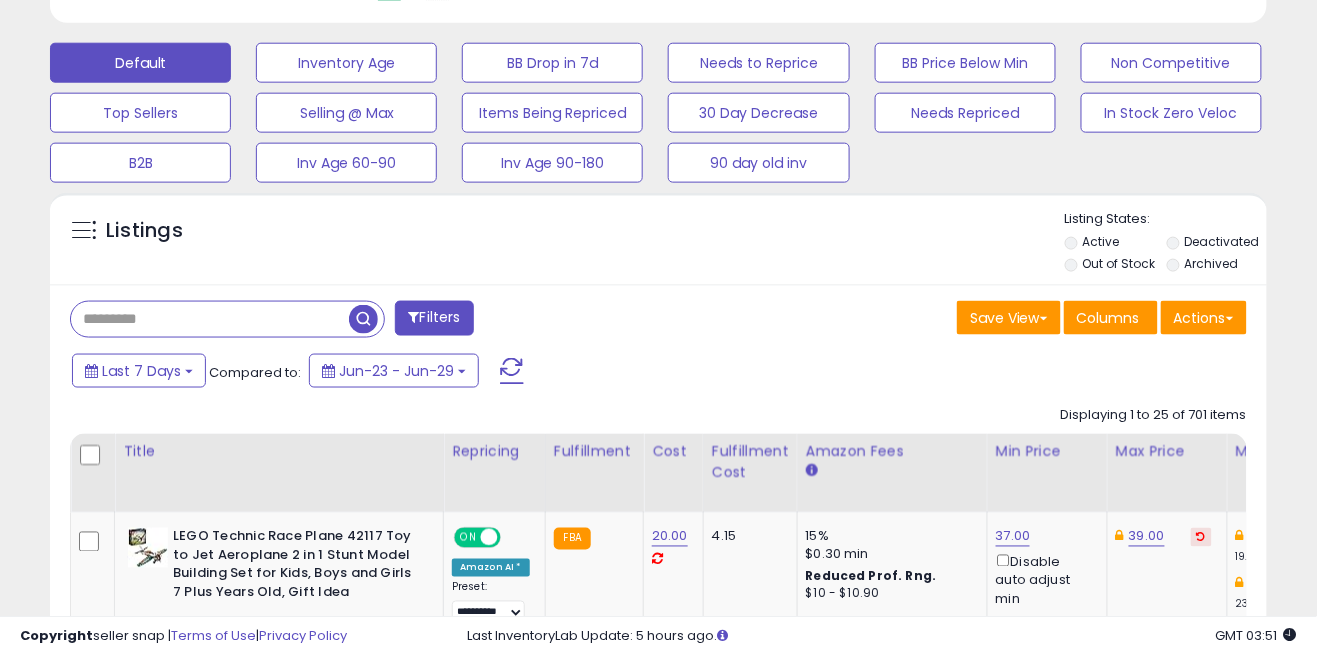 paste on "**********" 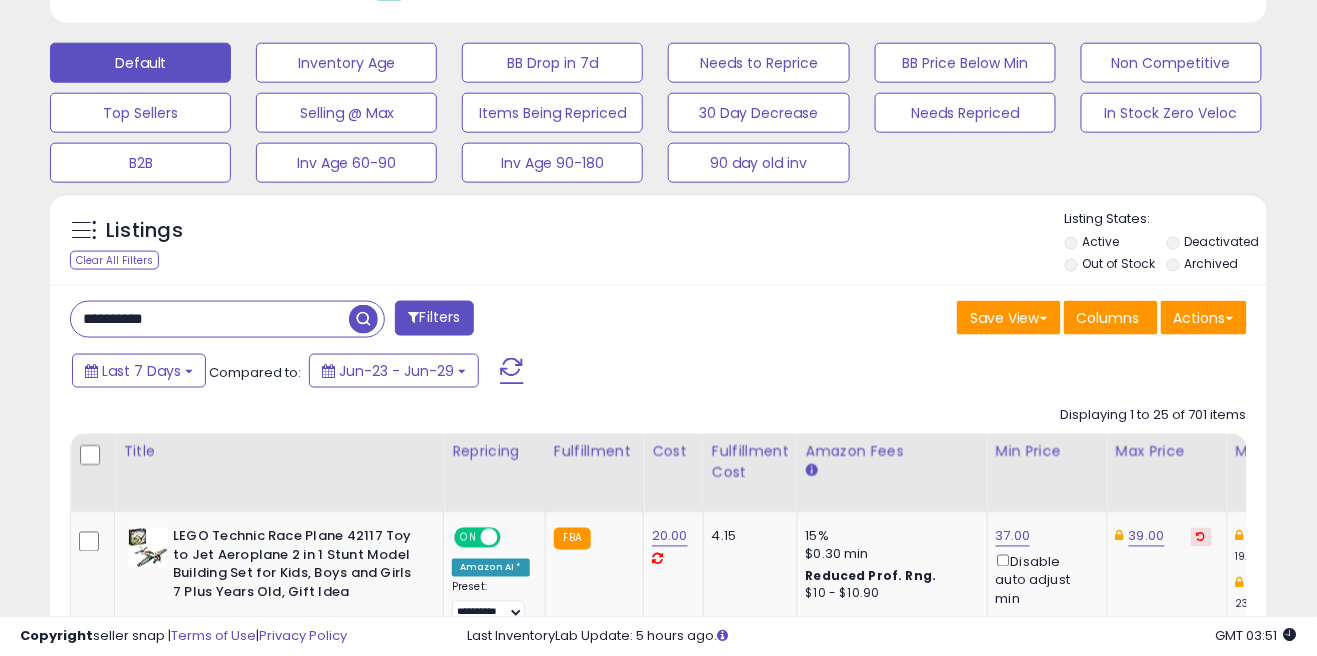 type on "**********" 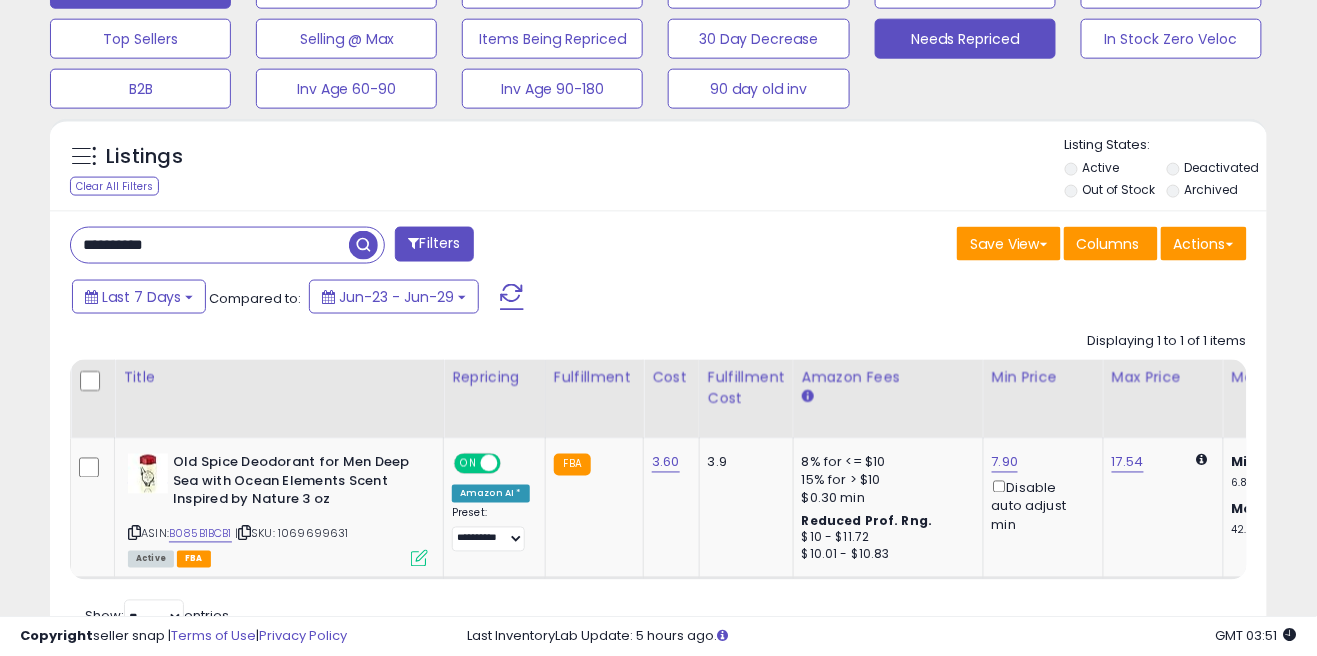 click on "Needs Repriced" at bounding box center (346, -11) 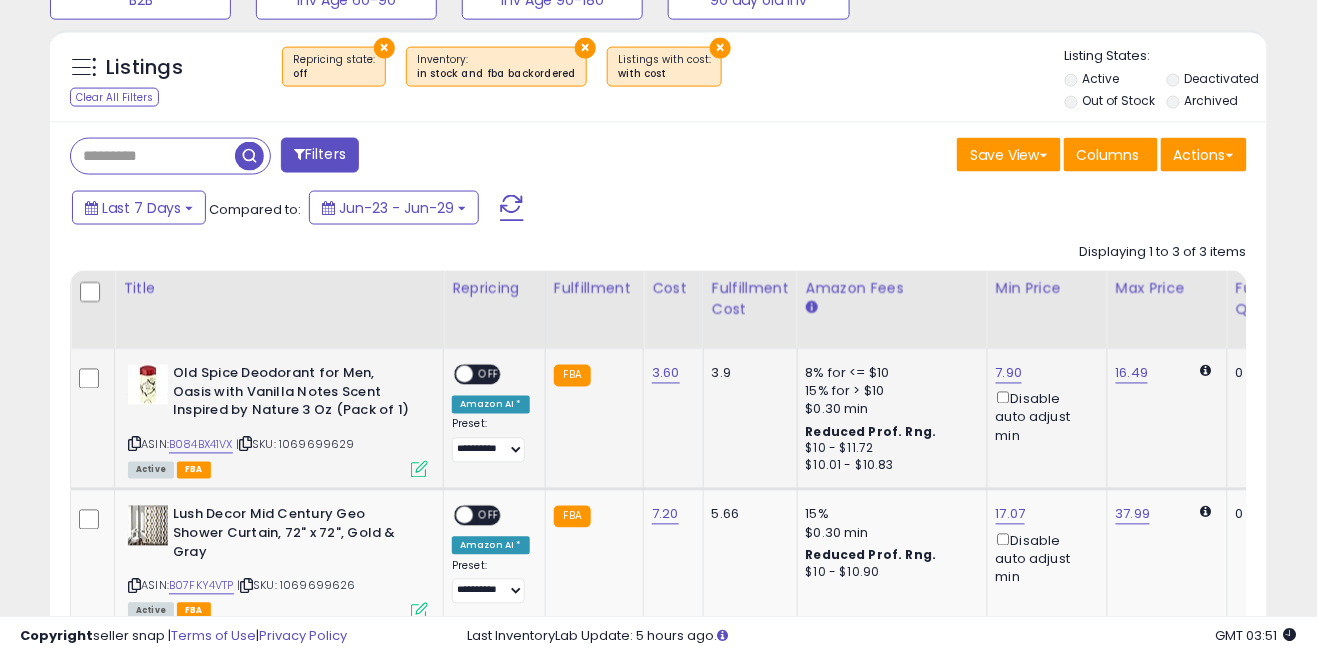 click on "OFF" at bounding box center [489, 375] 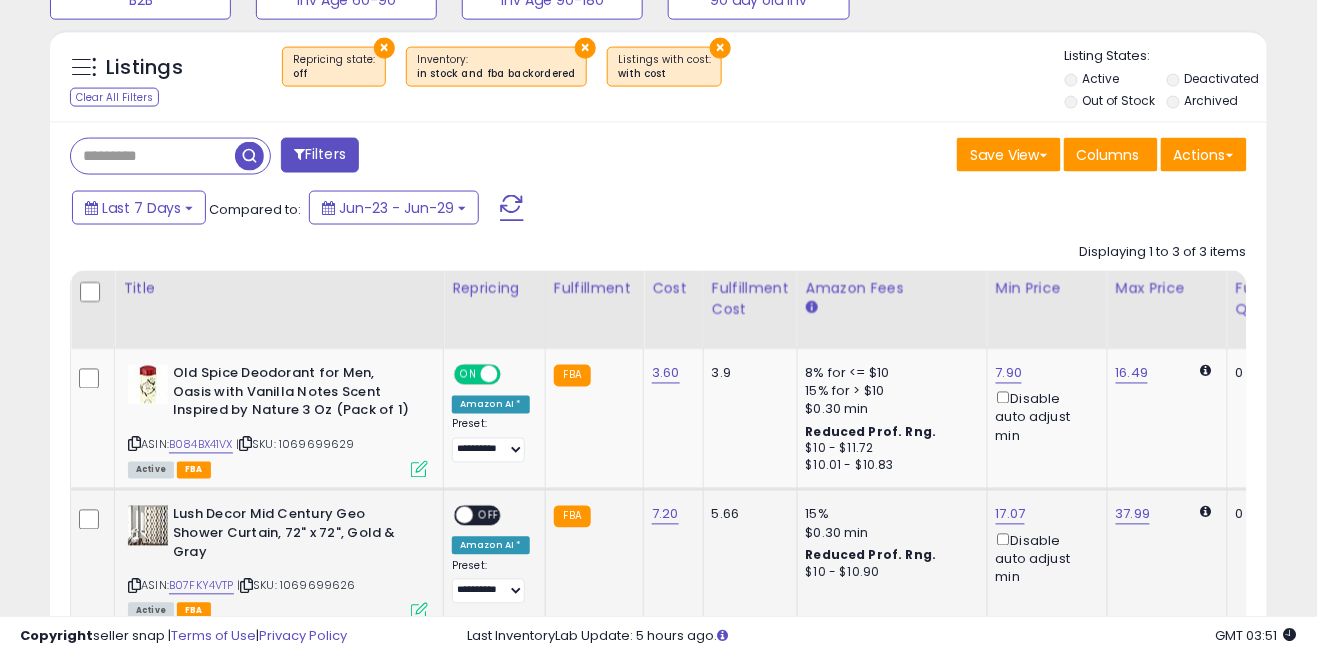 click on "OFF" at bounding box center [489, 516] 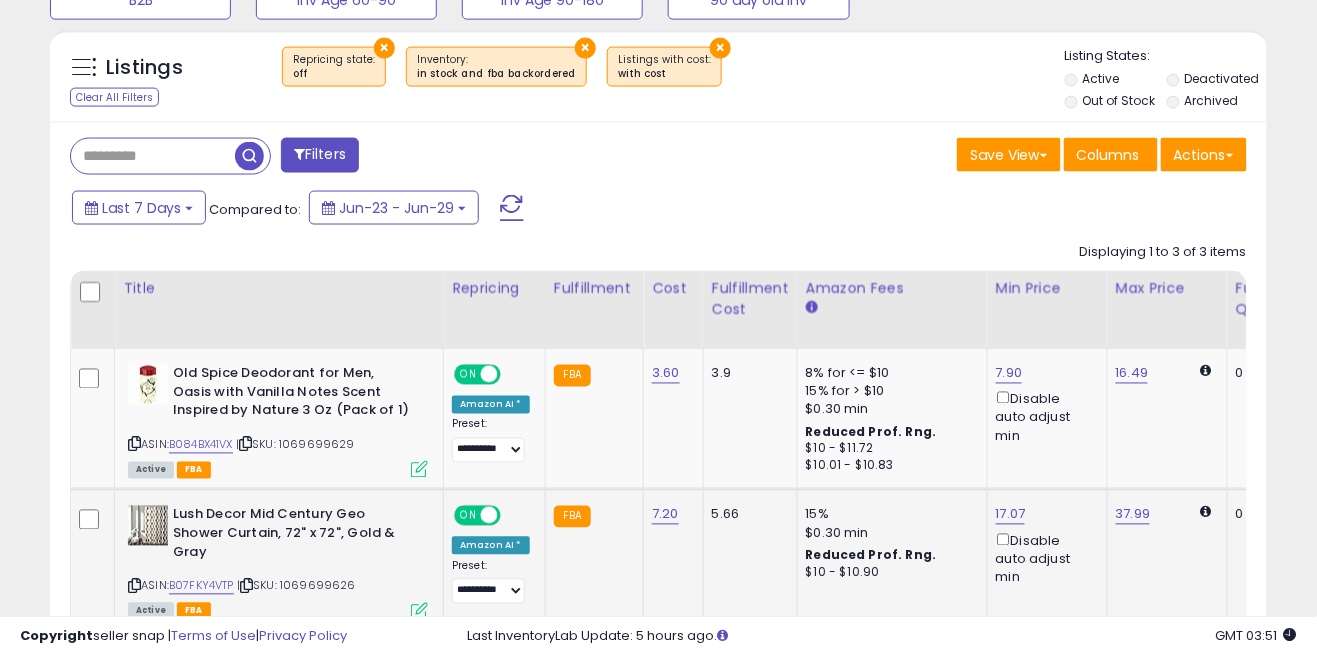 click on "OFF" at bounding box center [489, 657] 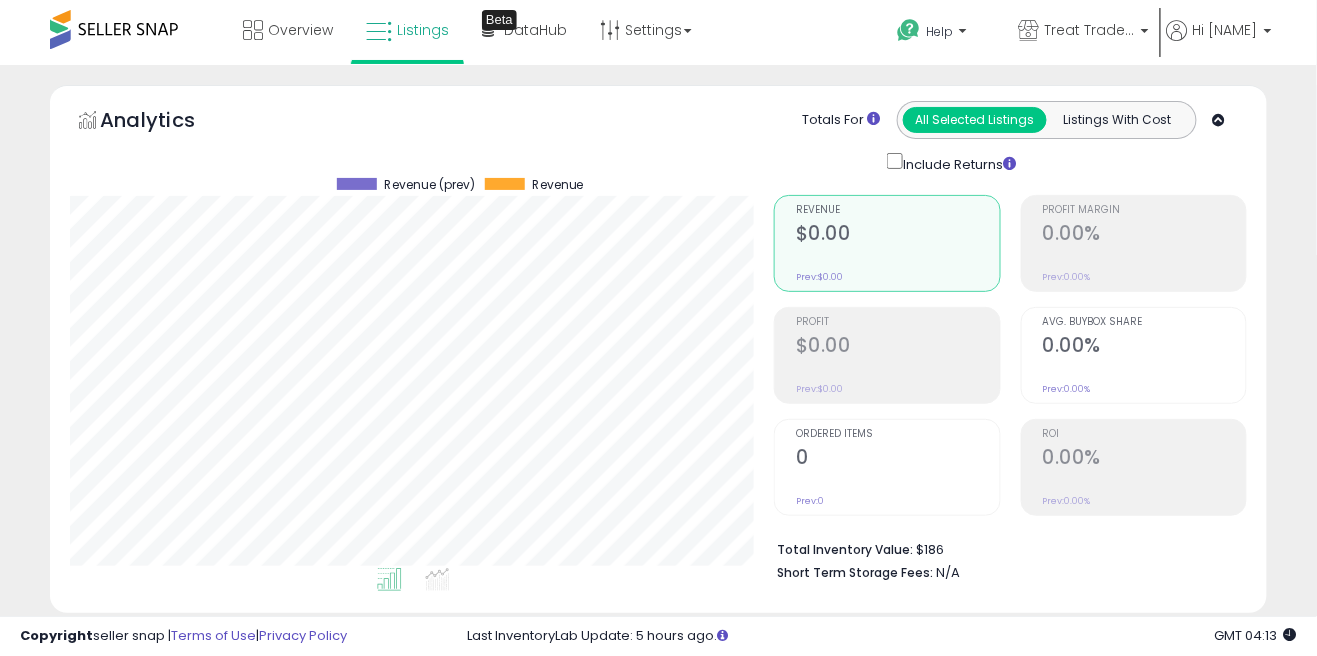 scroll, scrollTop: 999590, scrollLeft: 999295, axis: both 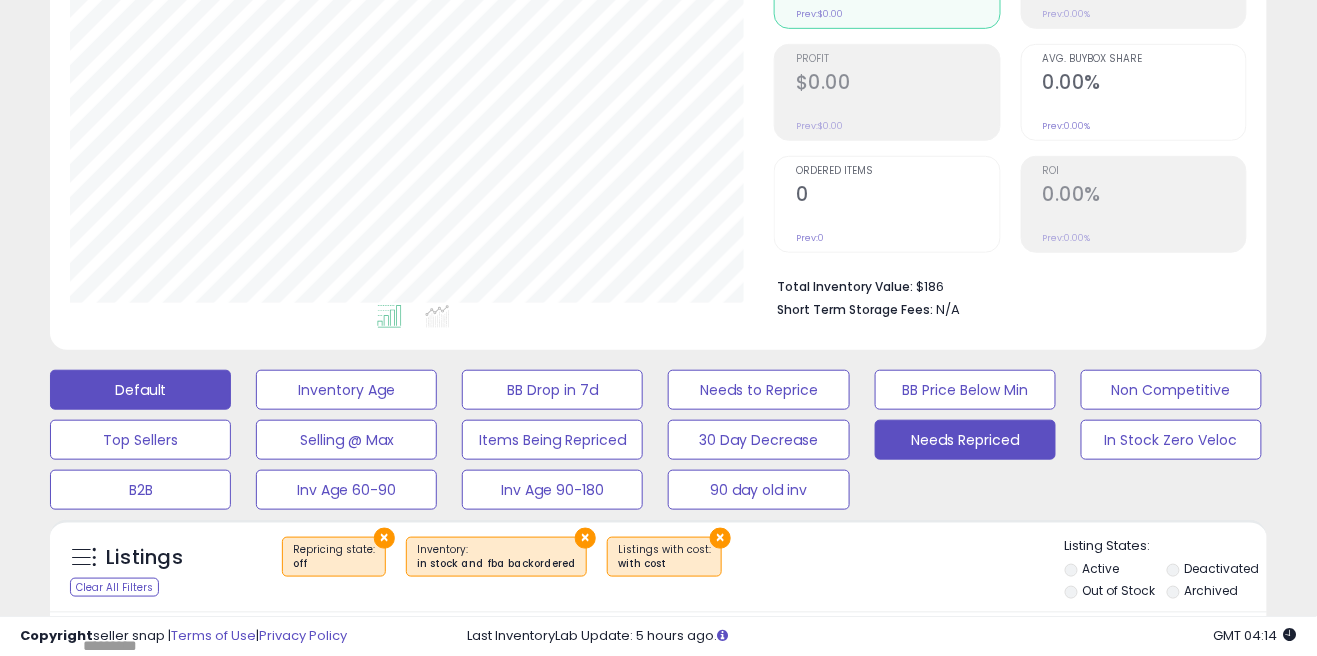 click on "Default" at bounding box center [140, 390] 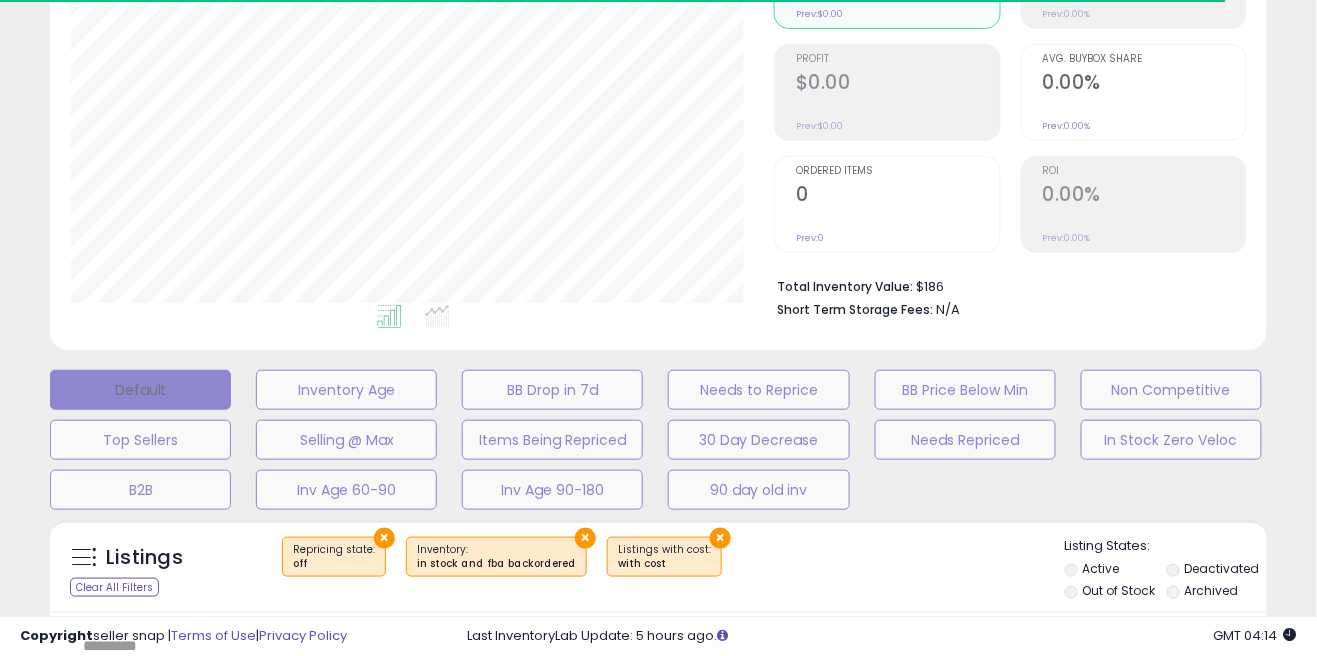 click on "Default" at bounding box center [140, 390] 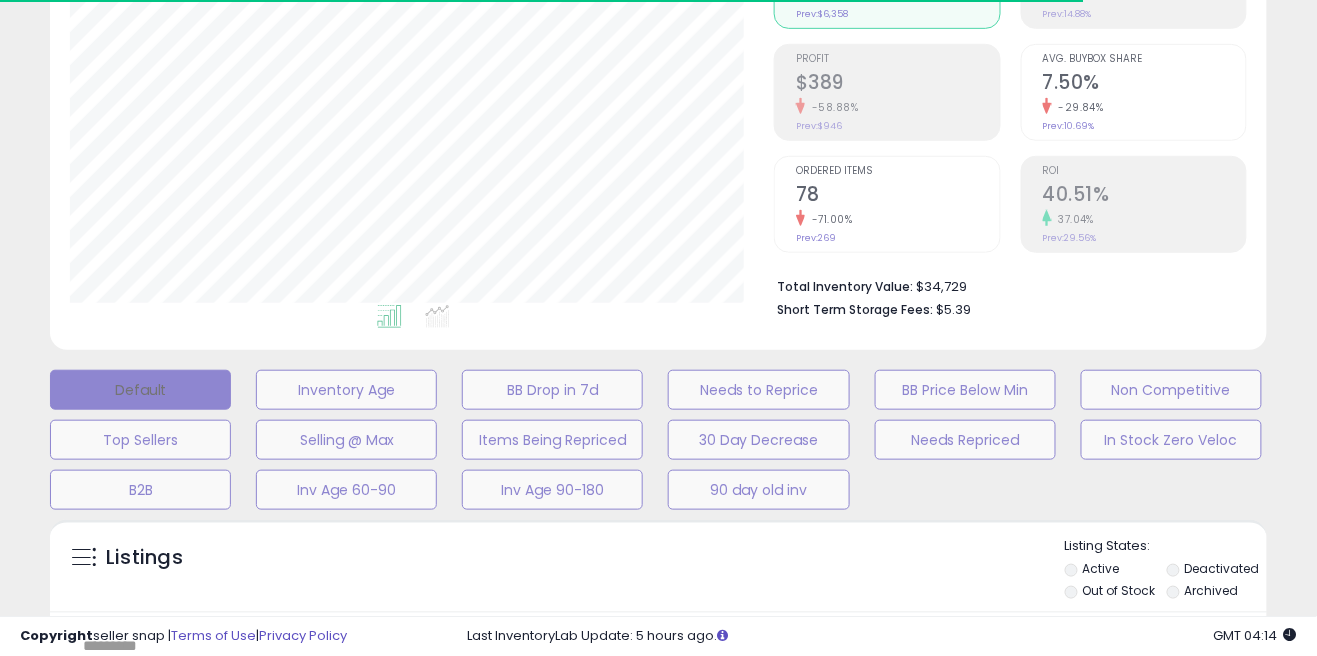 scroll, scrollTop: 999590, scrollLeft: 999295, axis: both 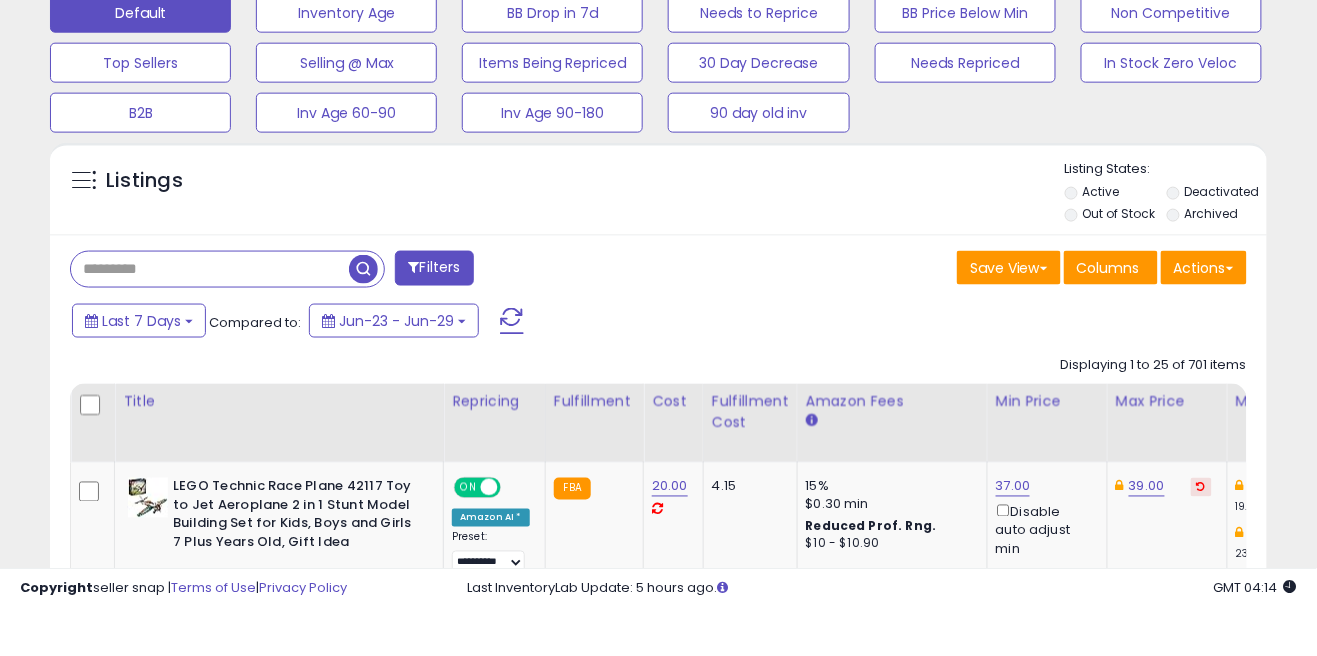 paste on "**********" 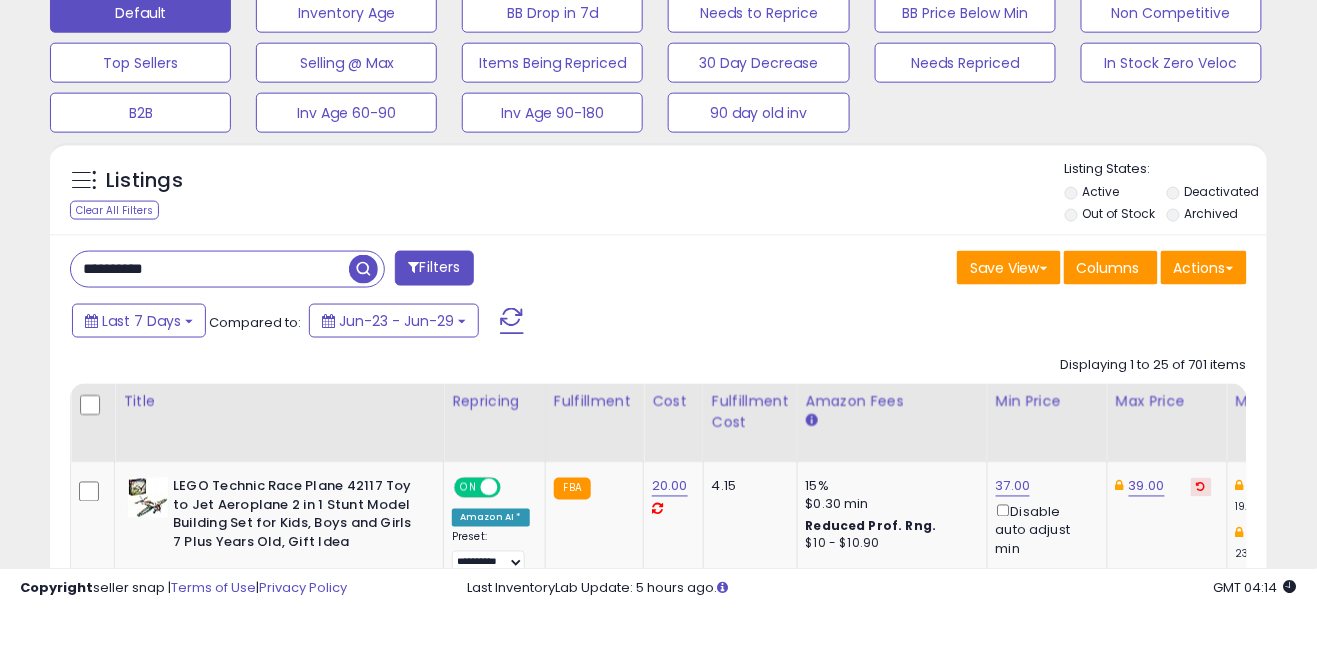 scroll, scrollTop: 592, scrollLeft: 0, axis: vertical 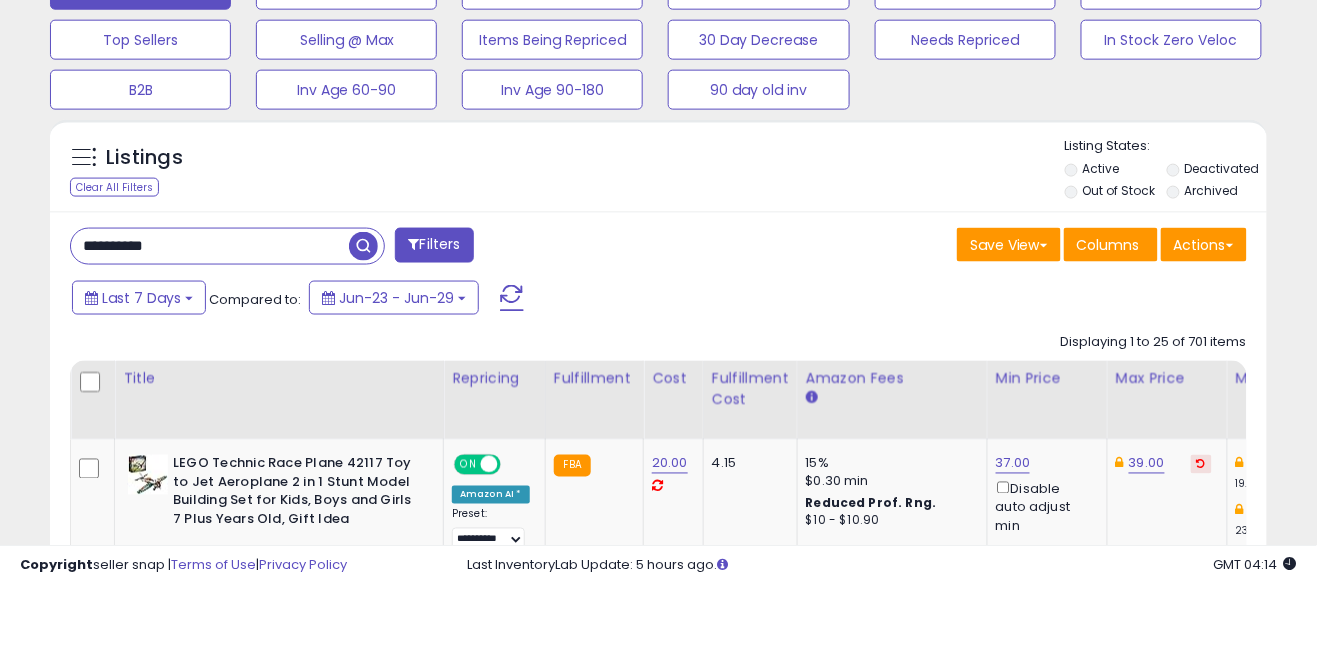 type on "**********" 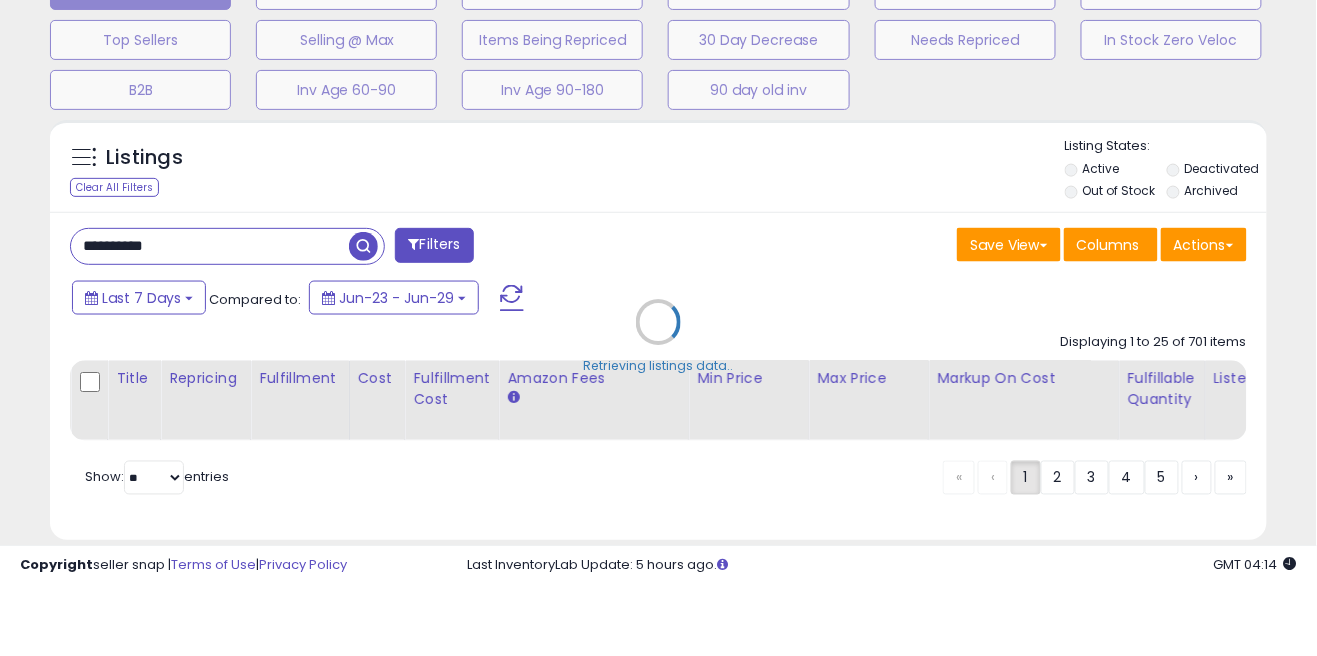 scroll, scrollTop: 592, scrollLeft: 0, axis: vertical 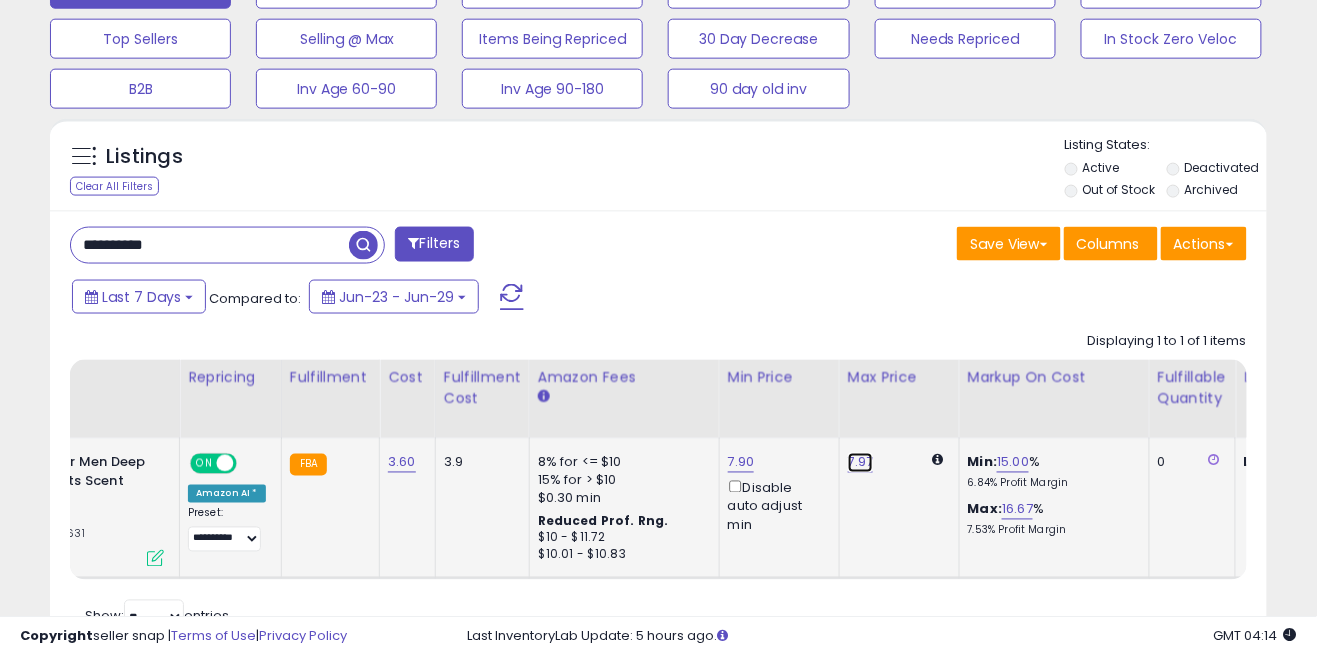 click on "7.97" at bounding box center [861, 463] 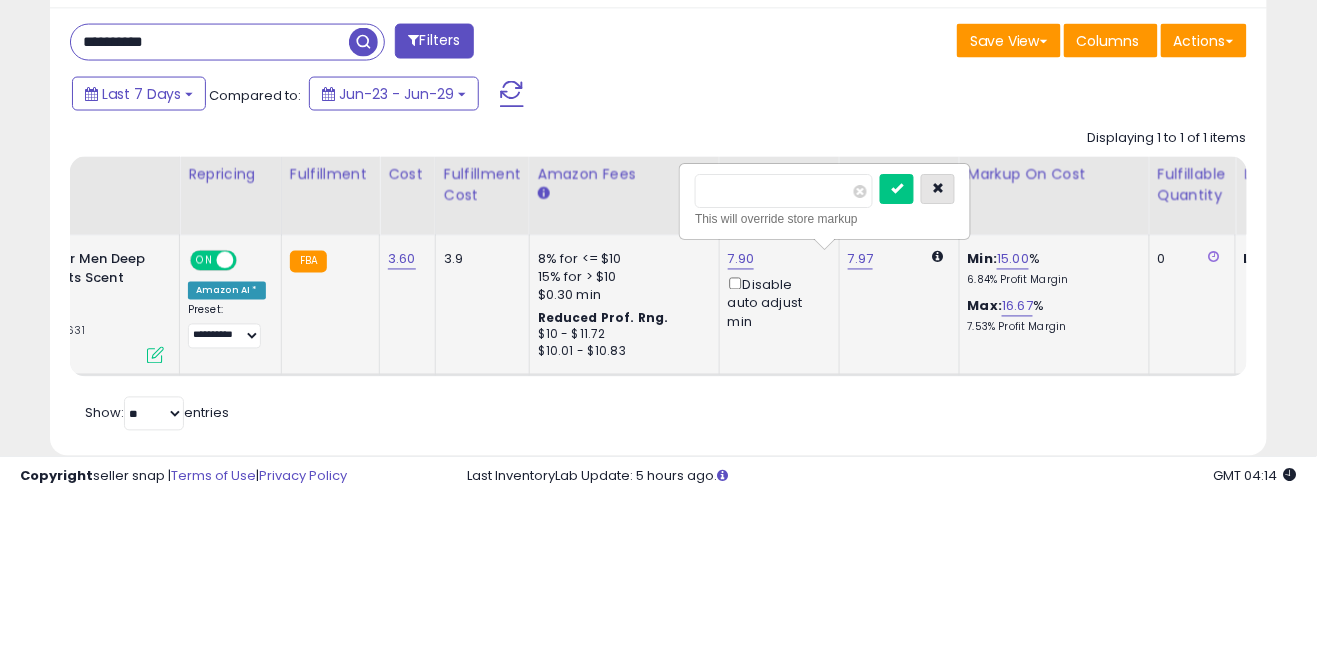 click at bounding box center [938, 350] 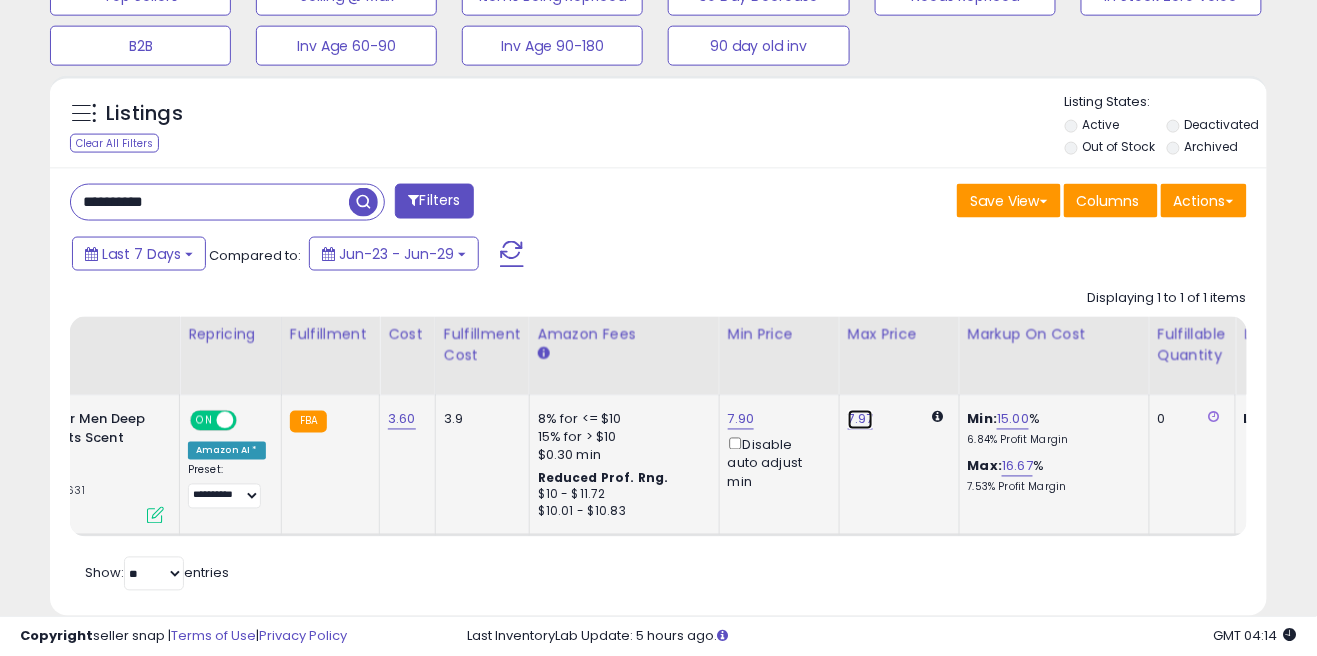 click on "7.97" at bounding box center [861, 420] 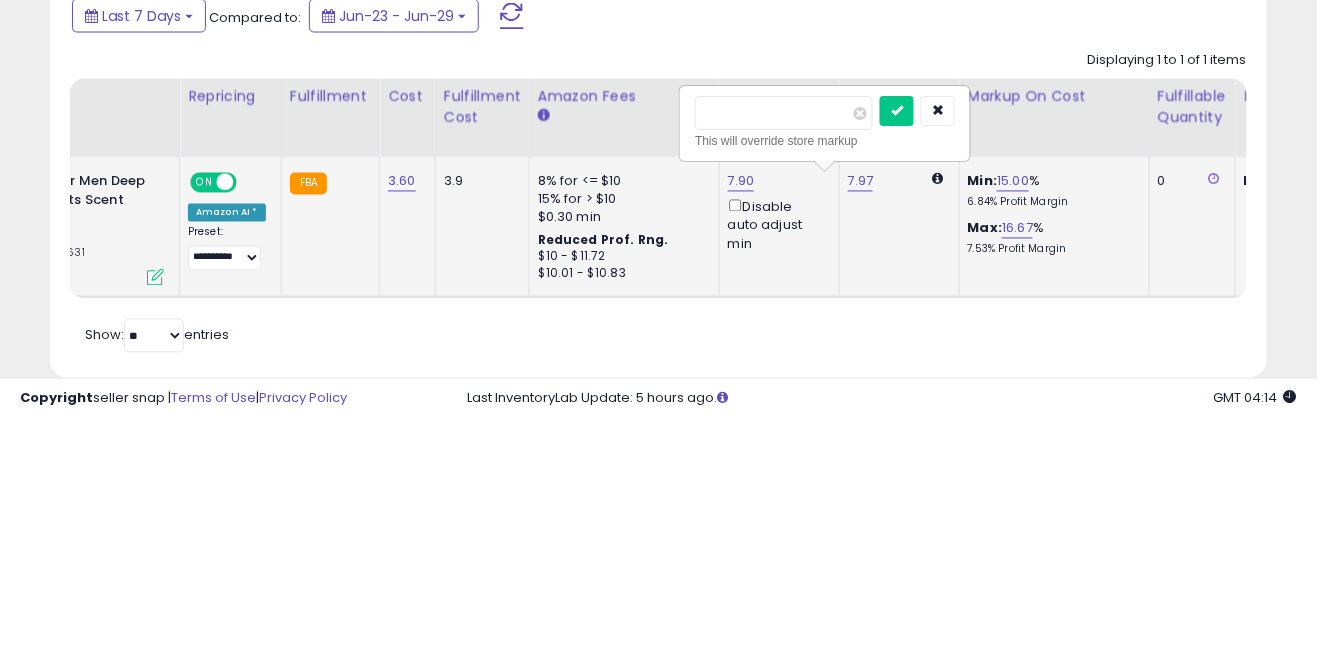 click on "****" at bounding box center (784, 352) 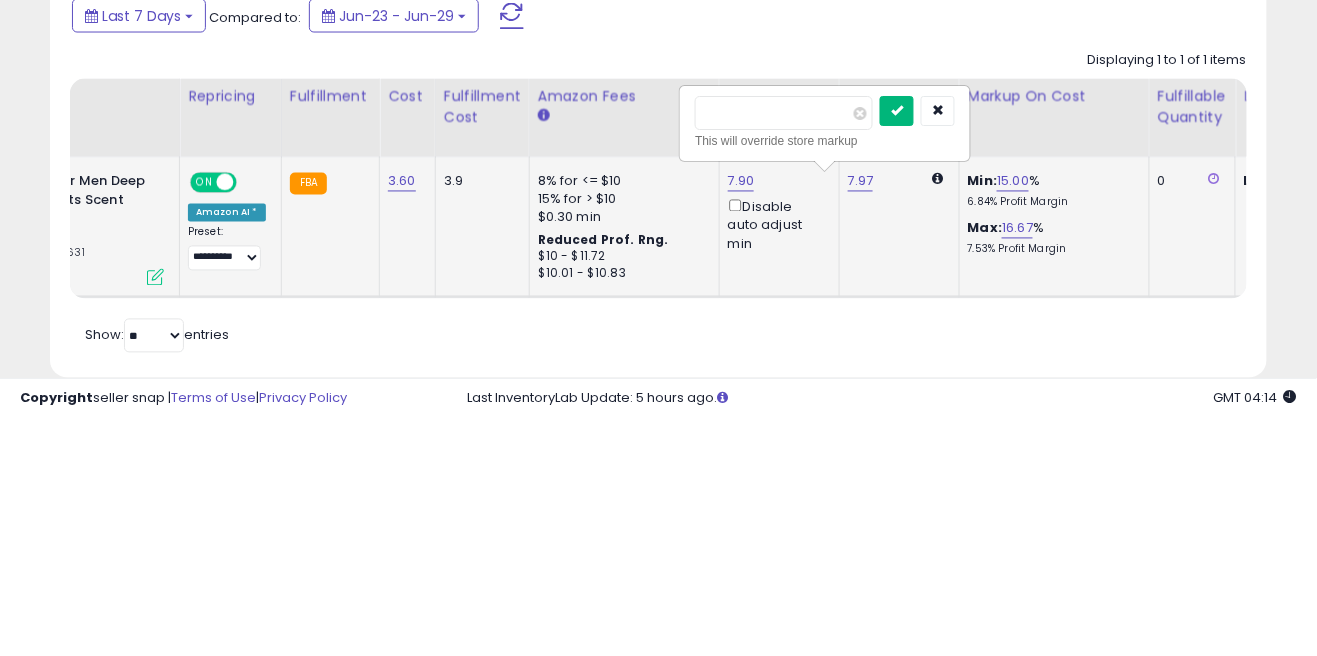 click at bounding box center [897, 349] 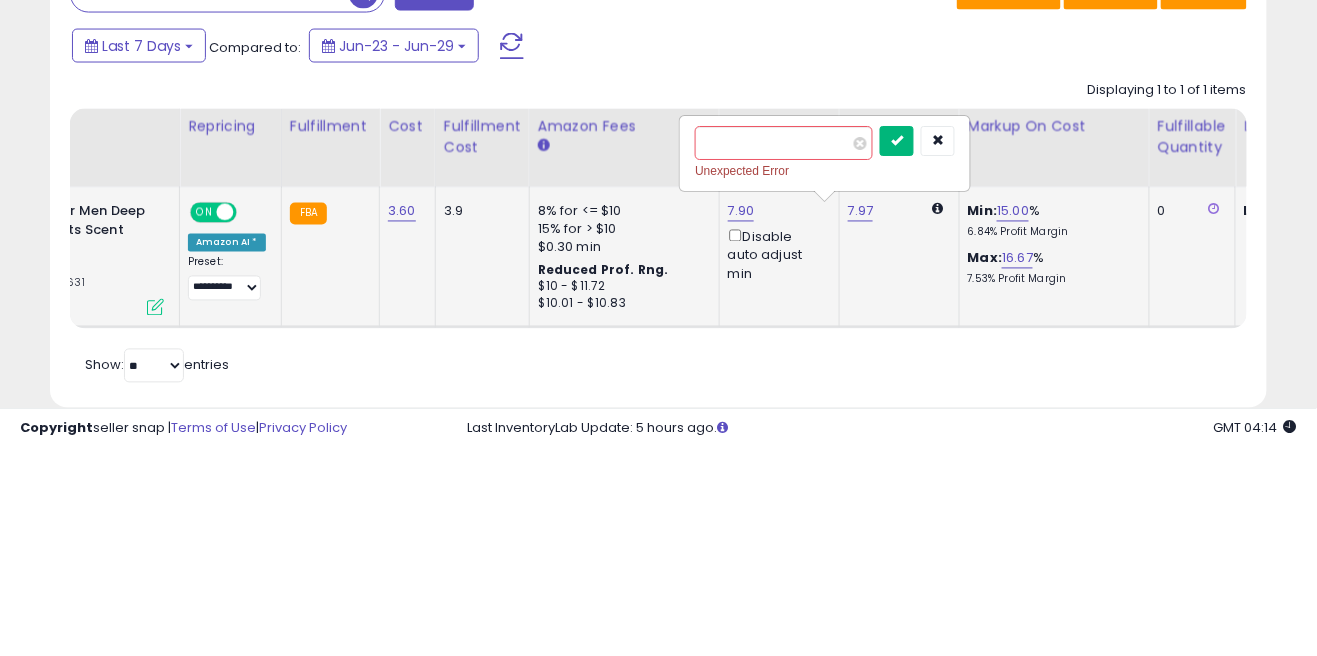 click at bounding box center (897, 349) 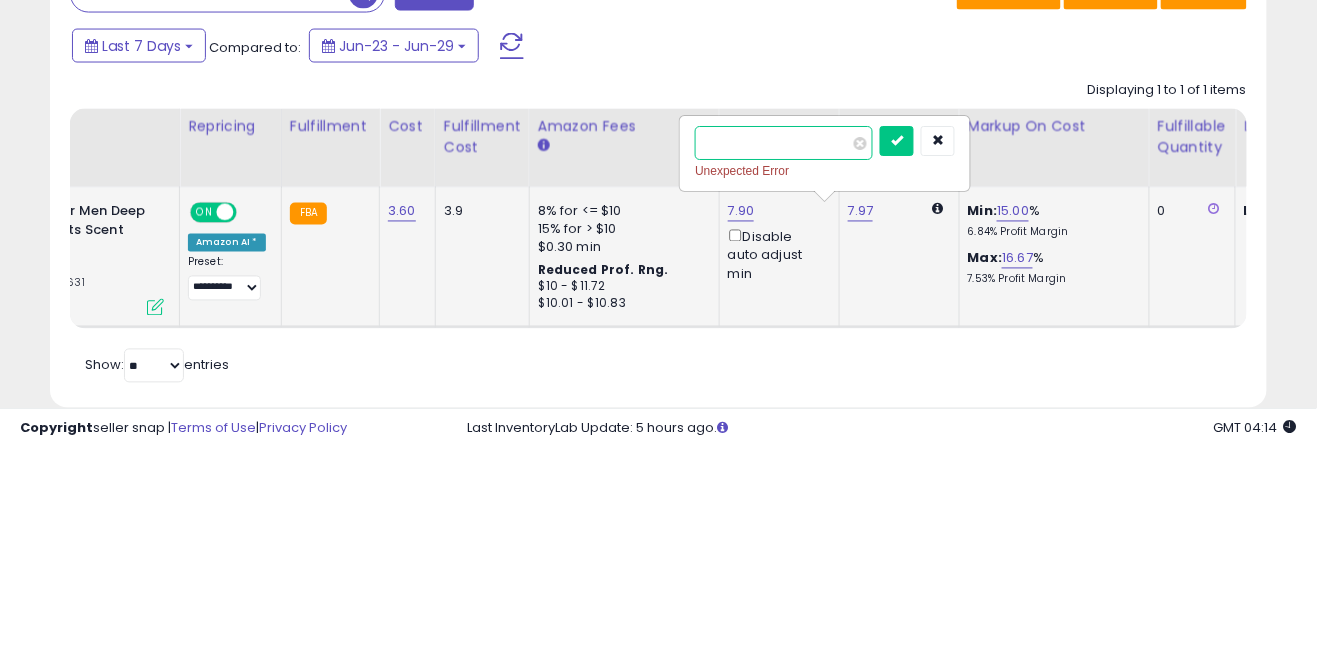 click on "*****" at bounding box center [784, 352] 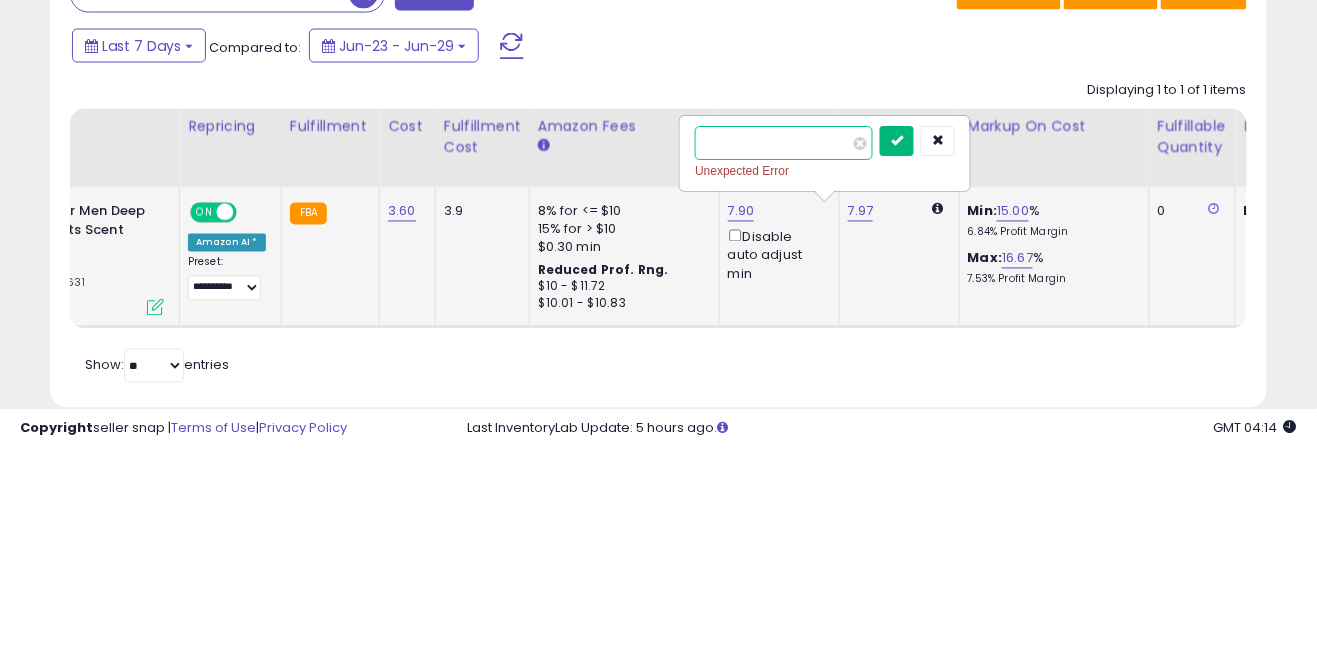 type on "**" 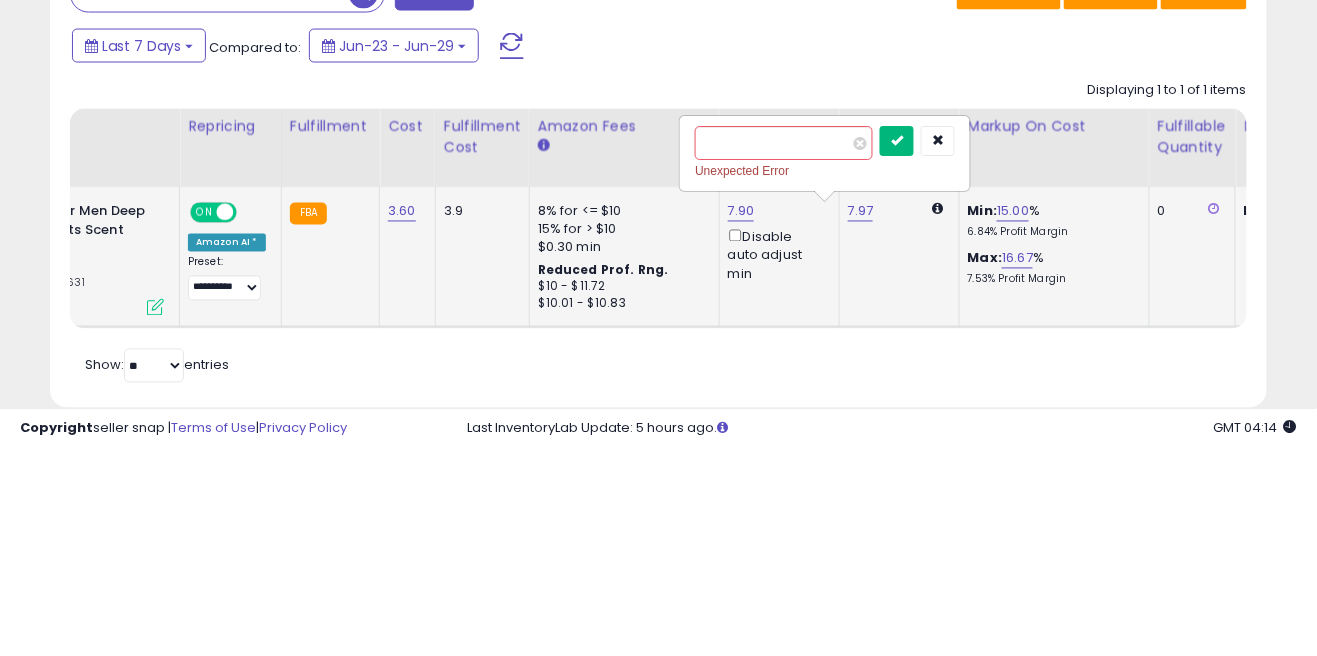 click at bounding box center [897, 349] 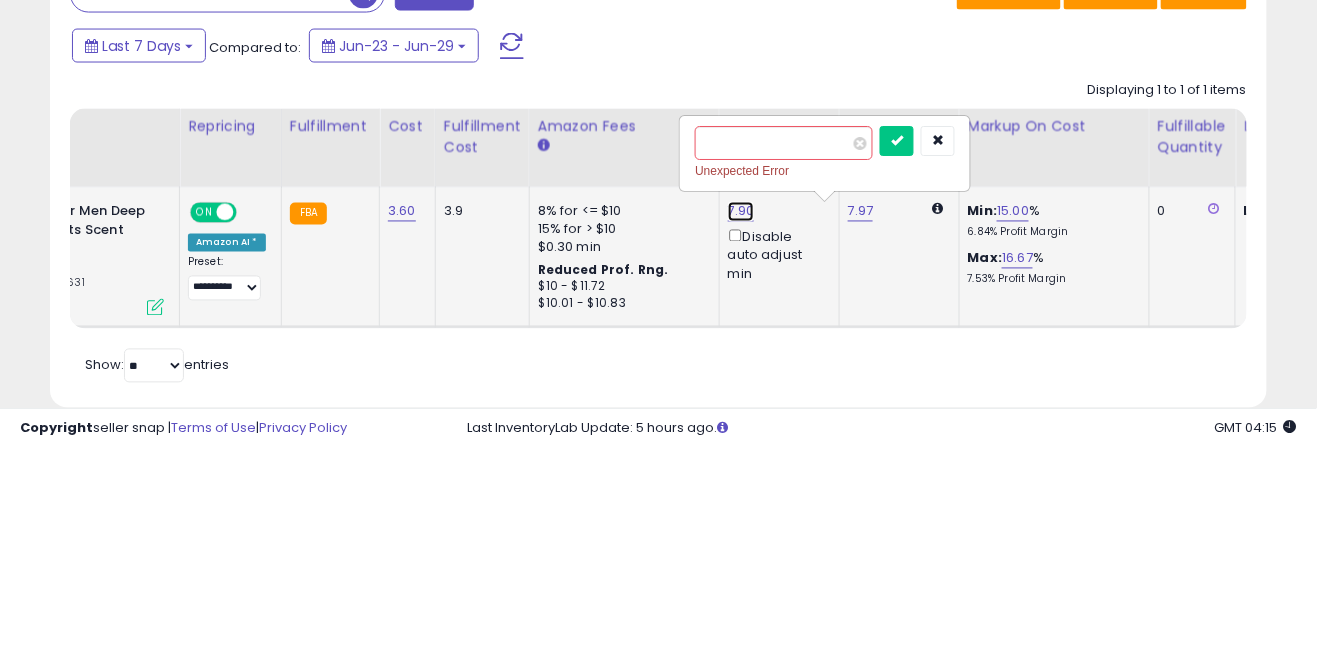 click on "7.90" at bounding box center (741, 420) 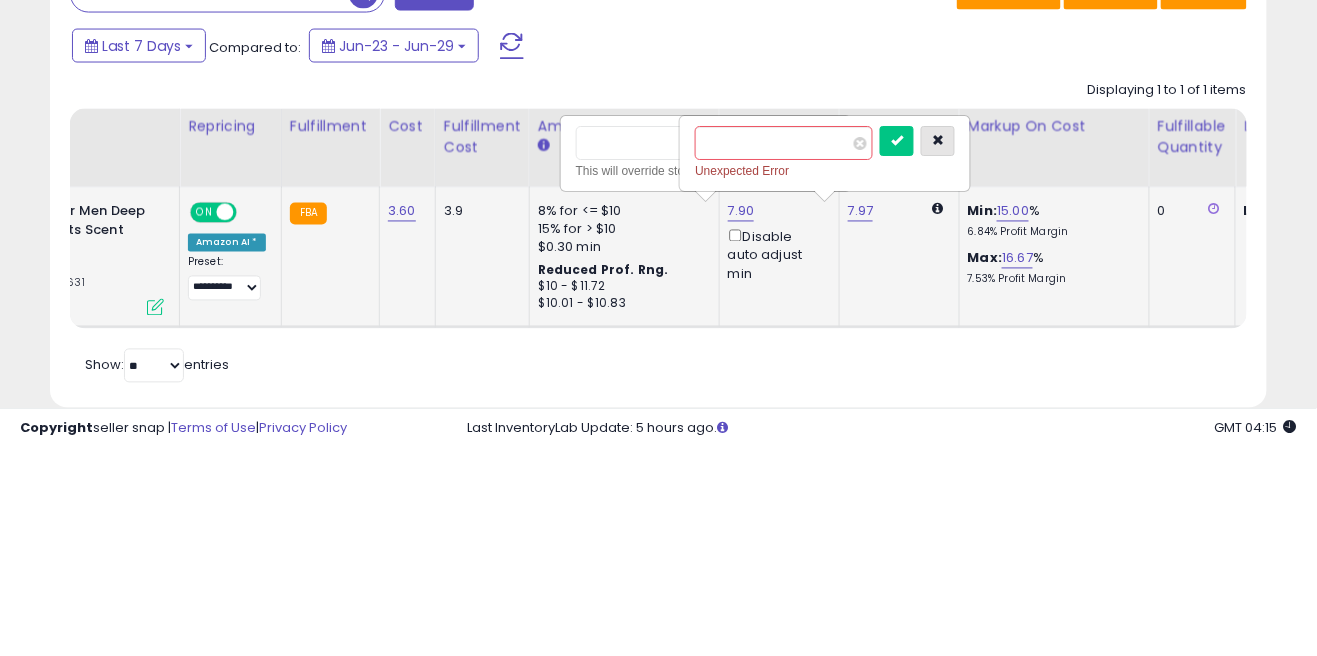 click at bounding box center (938, 350) 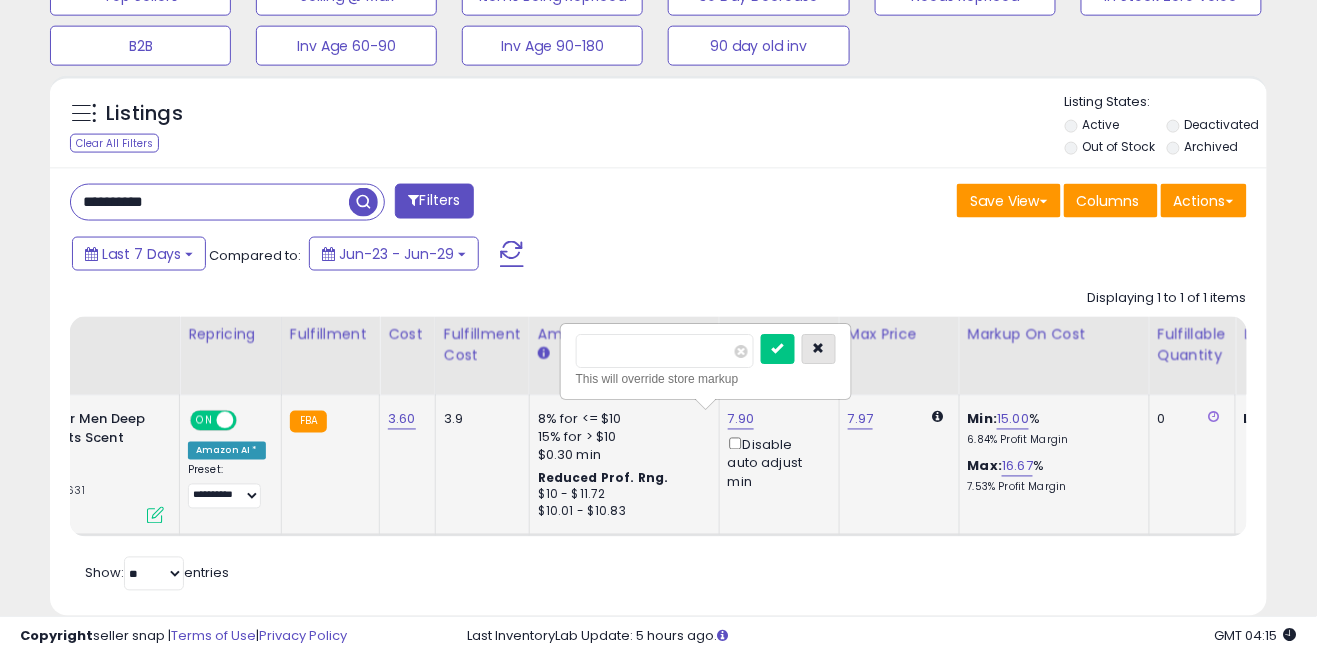 click at bounding box center (819, 350) 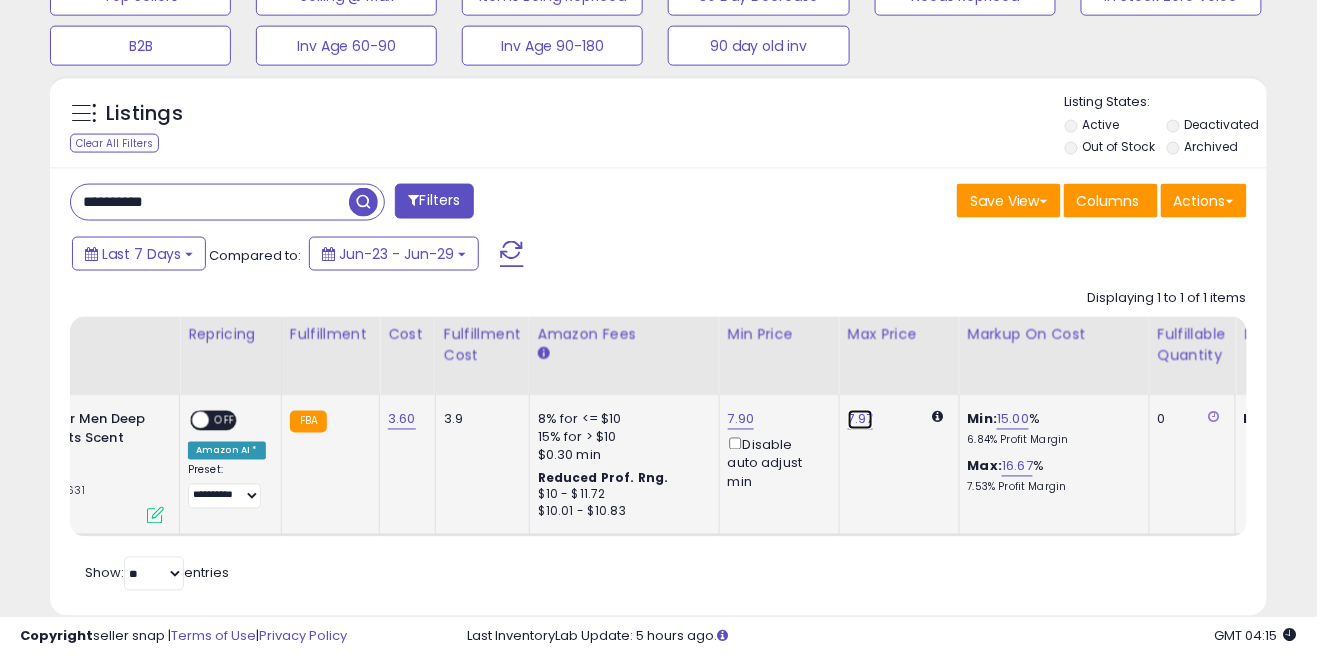 click on "7.97" at bounding box center (861, 420) 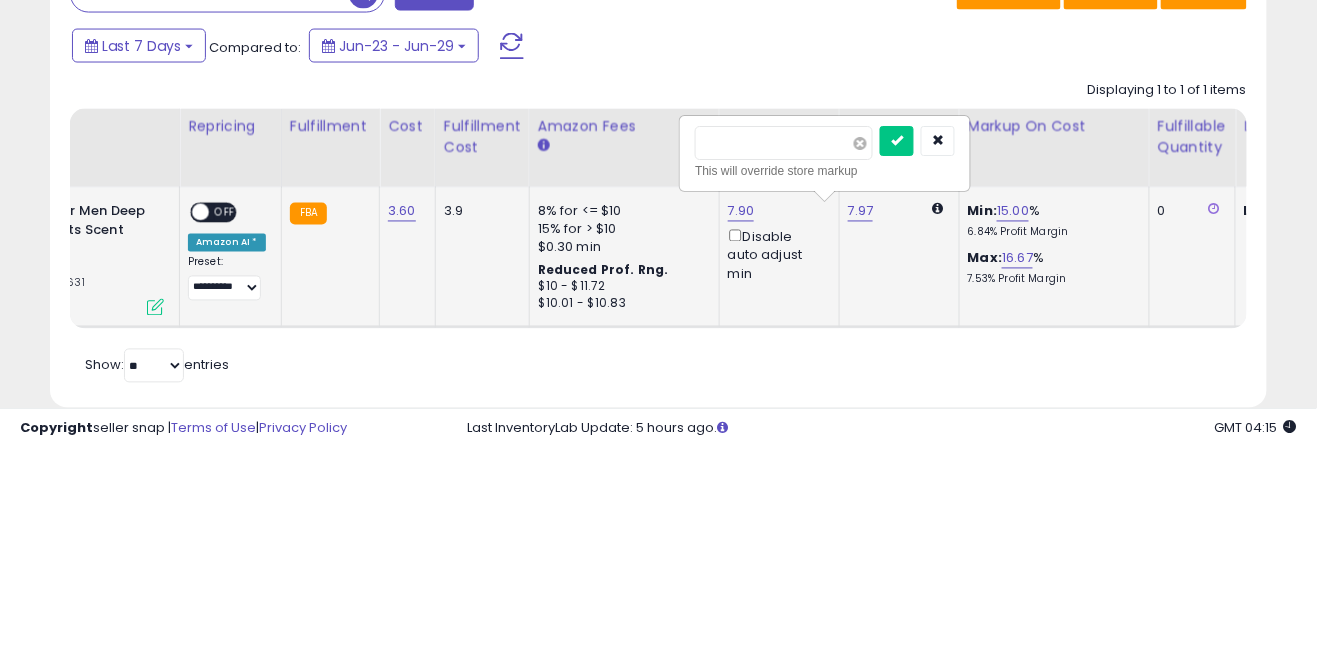 click at bounding box center [860, 352] 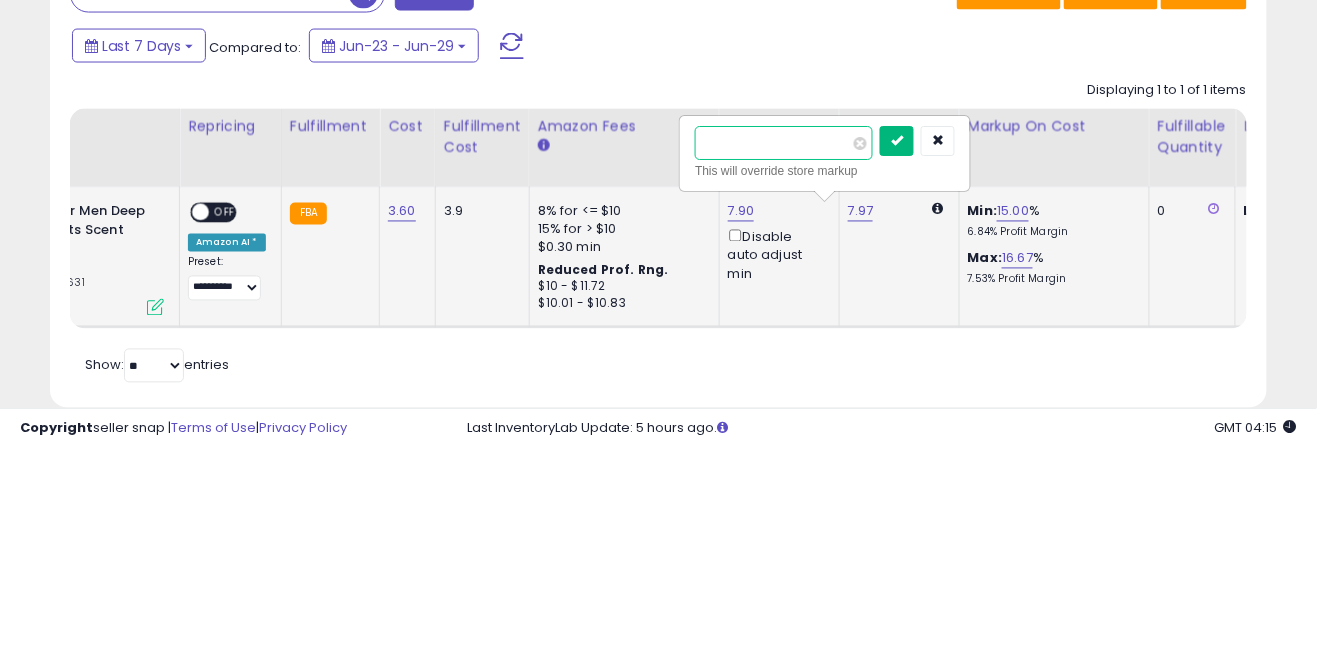 type on "**" 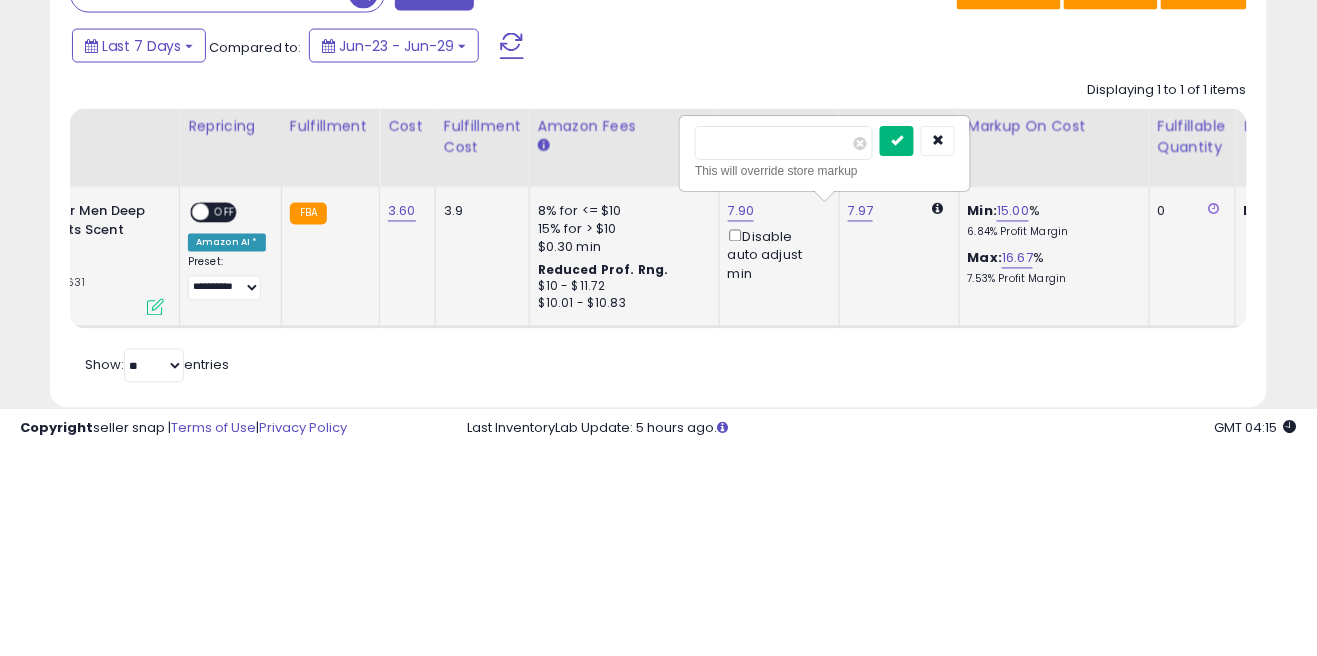 click at bounding box center [897, 349] 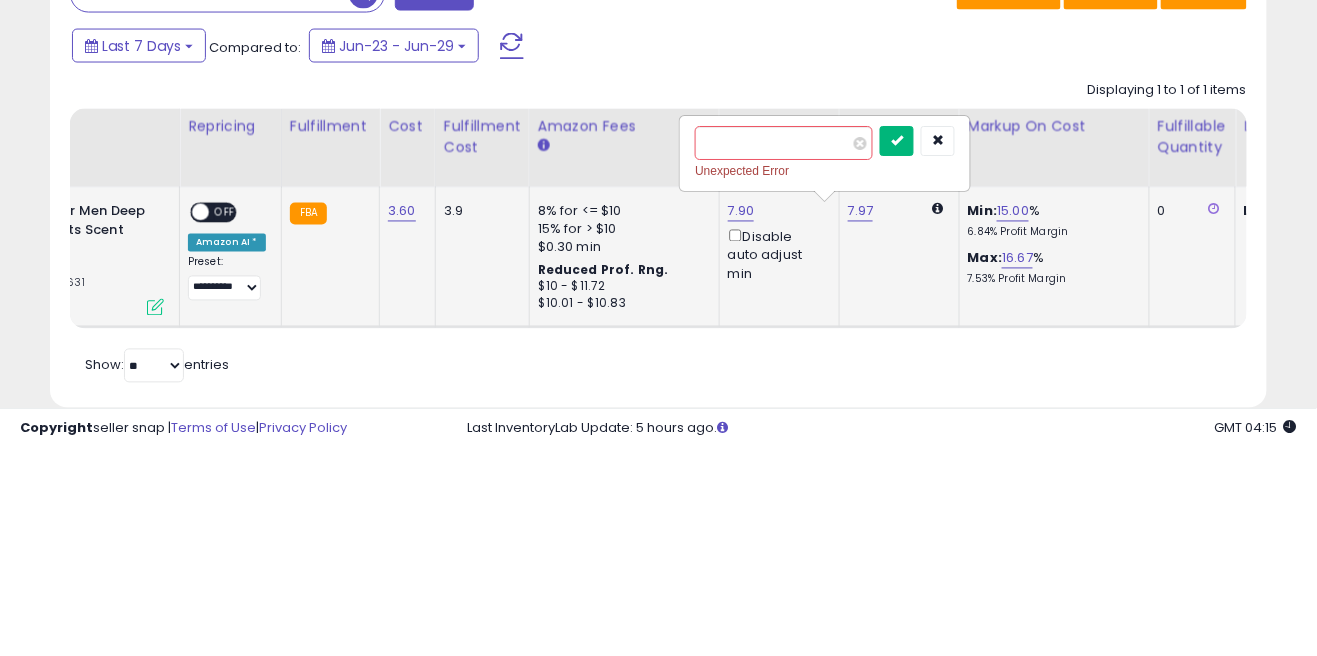 click at bounding box center (897, 350) 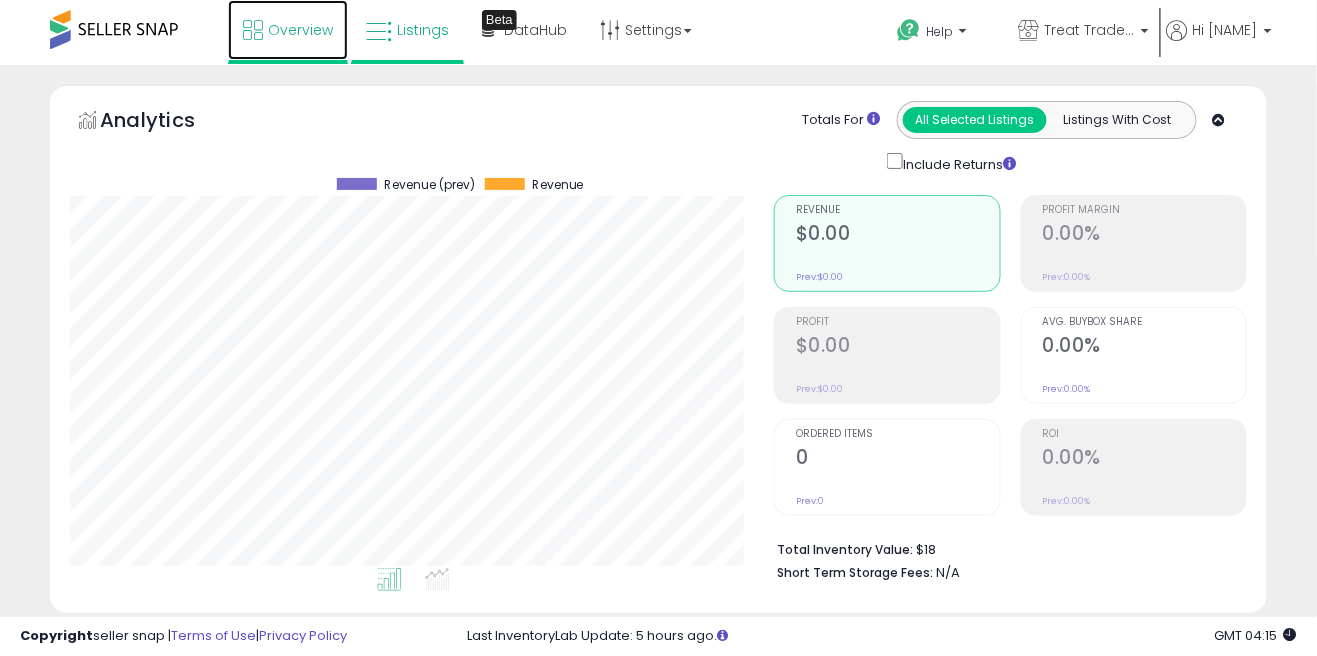 click on "Overview" at bounding box center (300, 30) 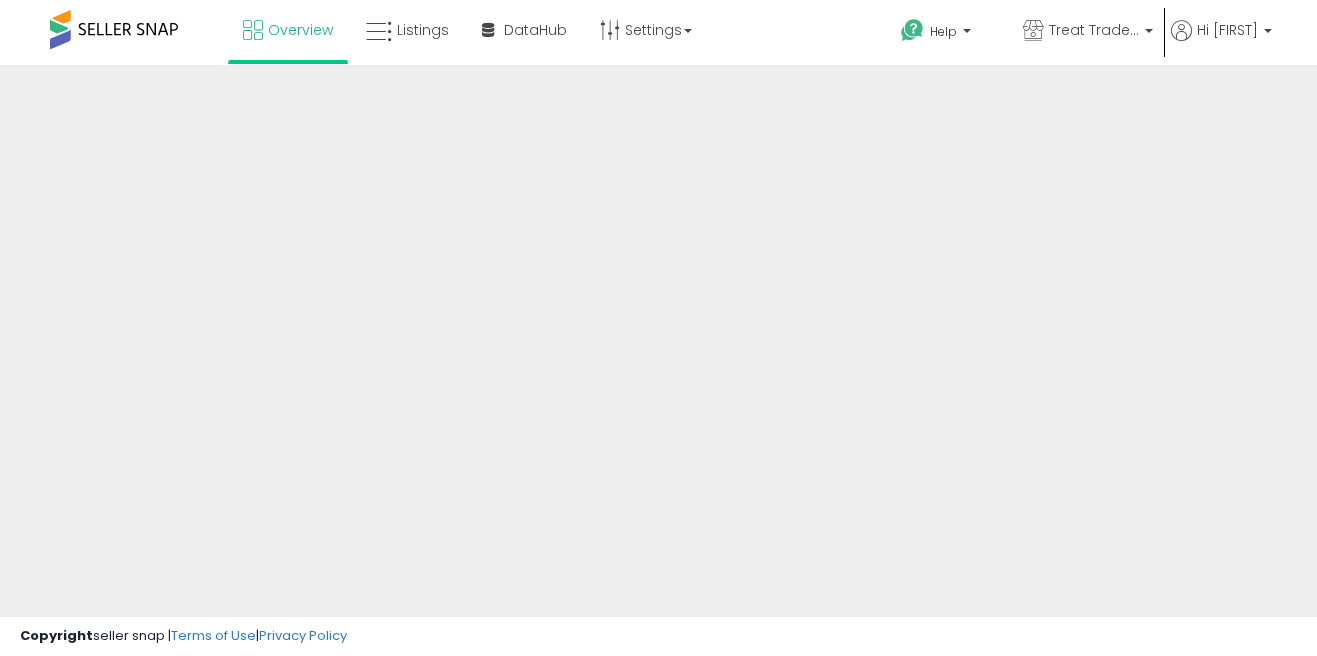 scroll, scrollTop: 0, scrollLeft: 0, axis: both 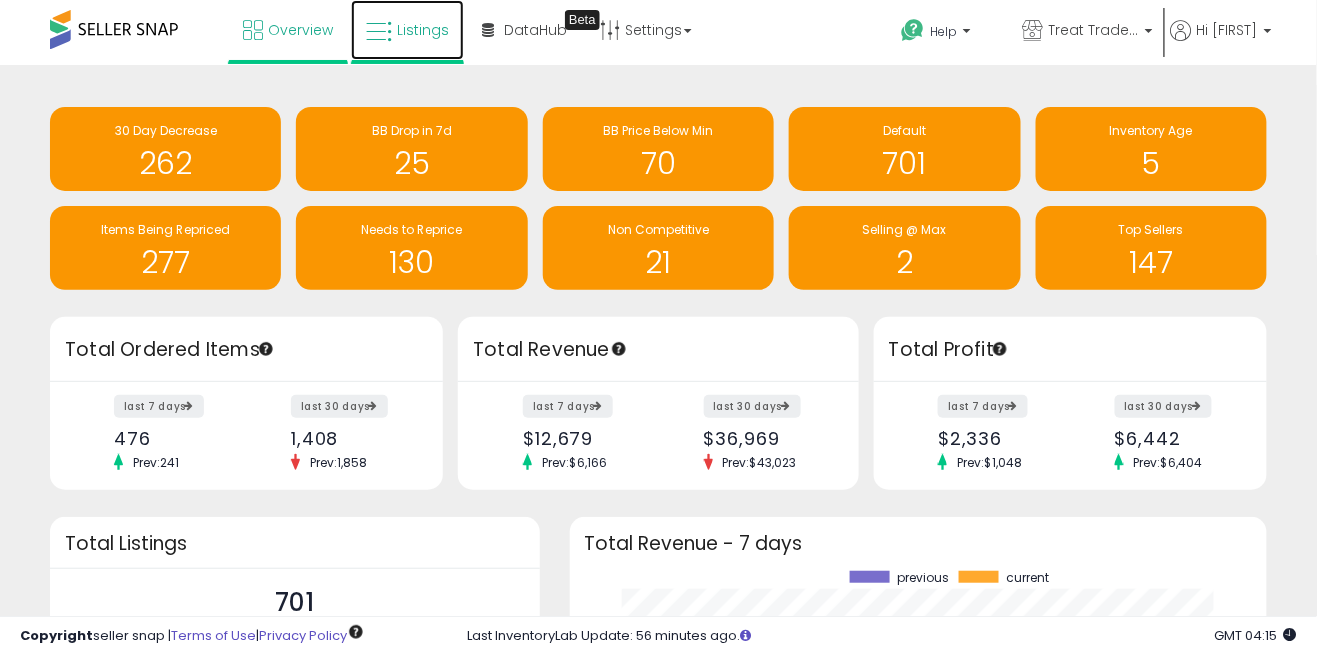 click on "Listings" at bounding box center [423, 30] 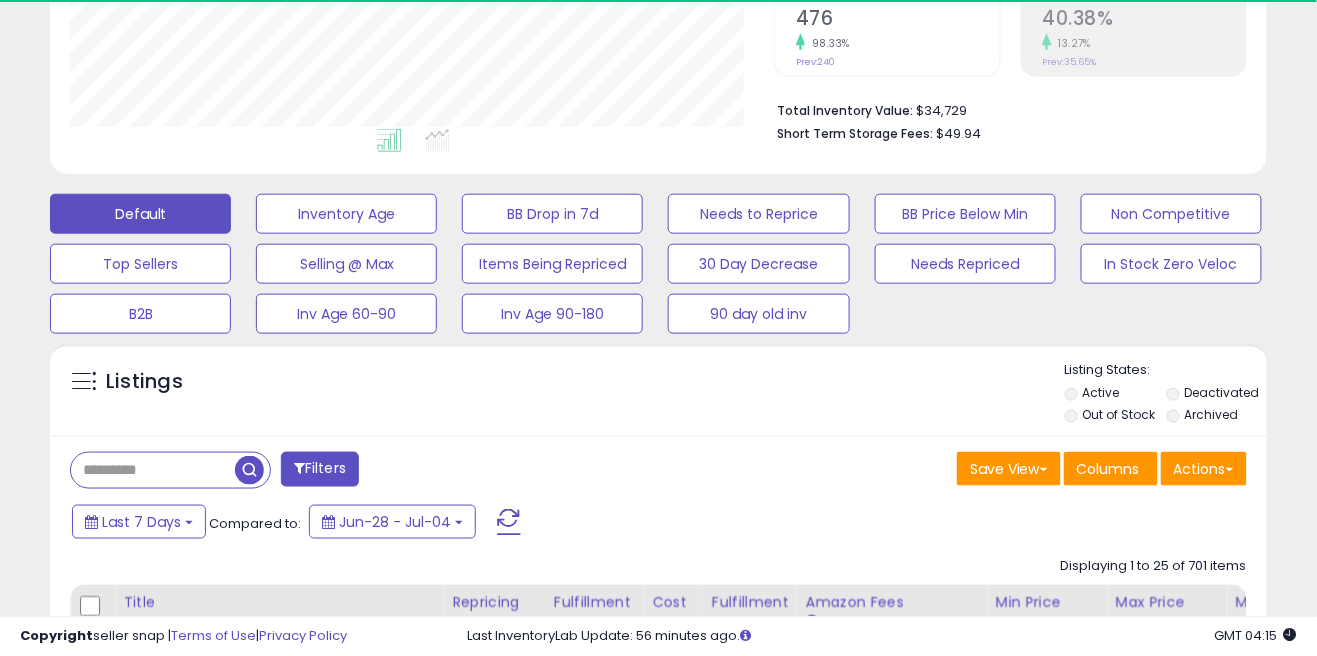 scroll, scrollTop: 445, scrollLeft: 0, axis: vertical 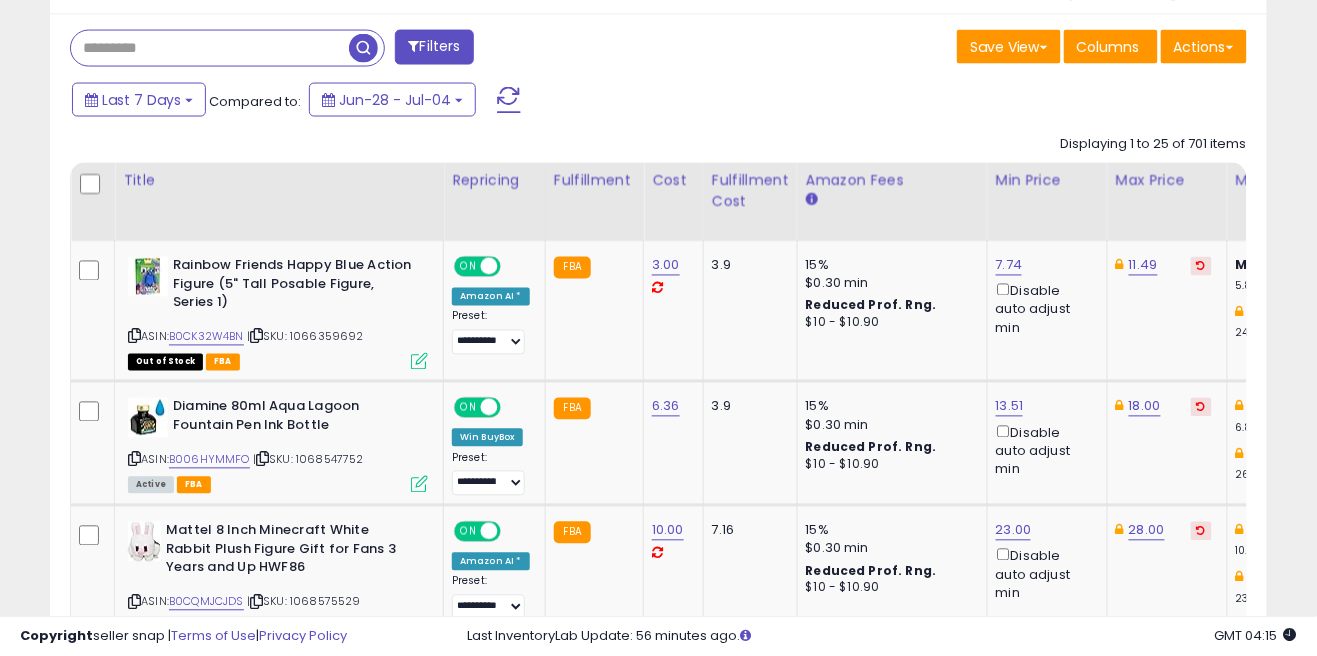 paste on "**********" 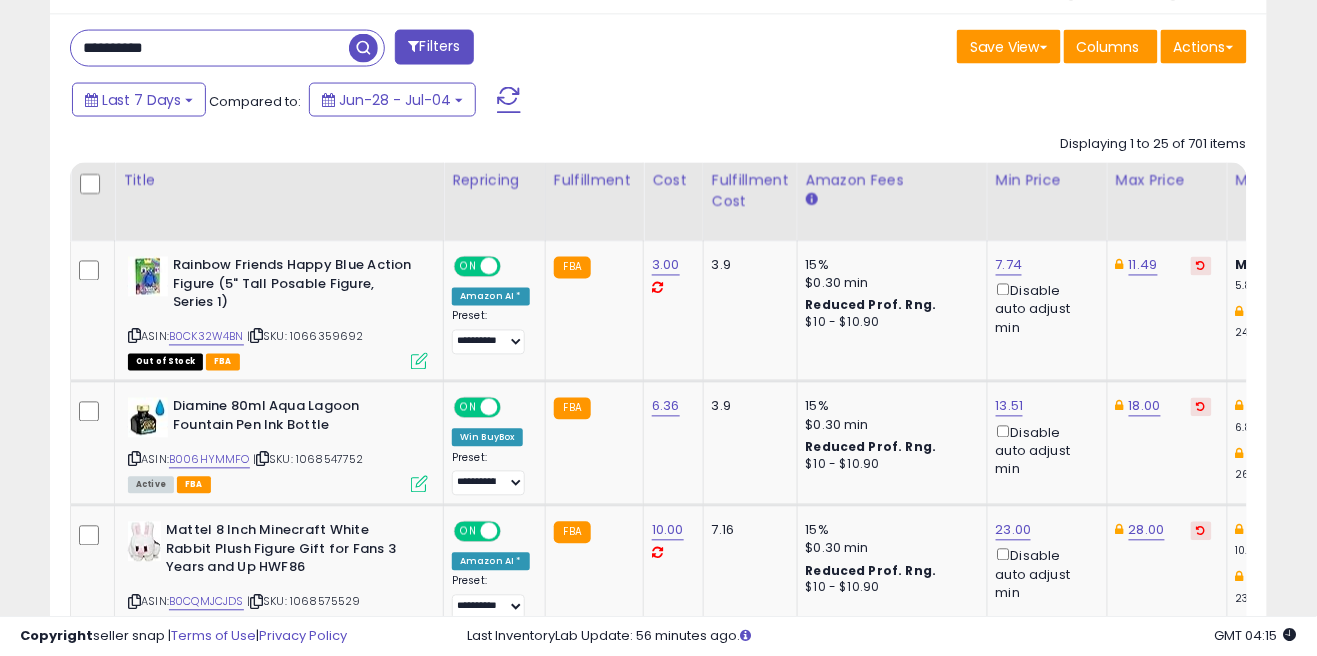 type on "**********" 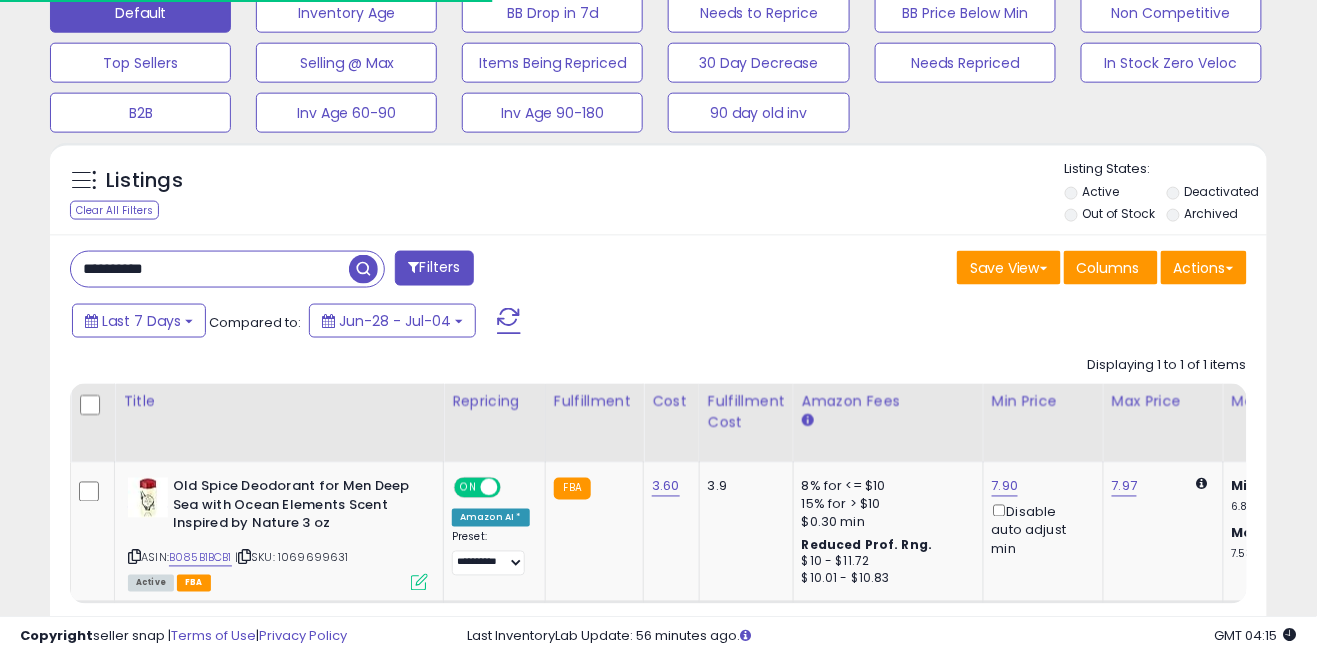 scroll, scrollTop: 760, scrollLeft: 0, axis: vertical 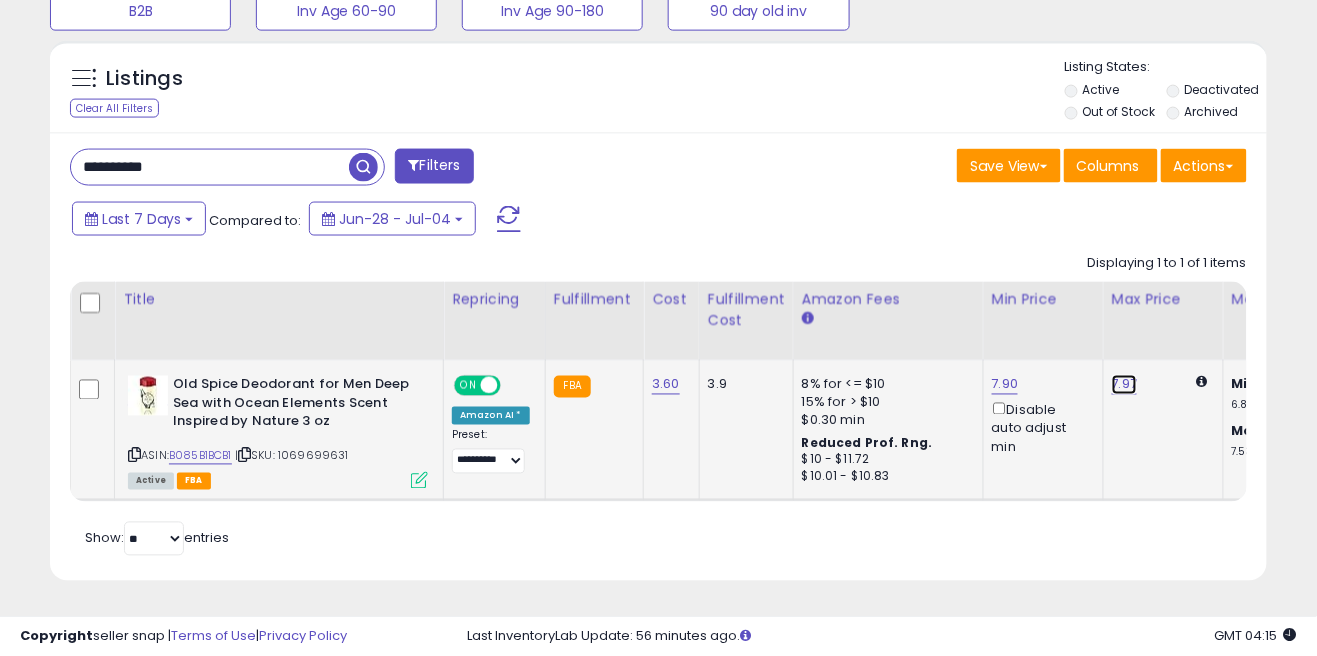 click on "7.97" at bounding box center (1125, 385) 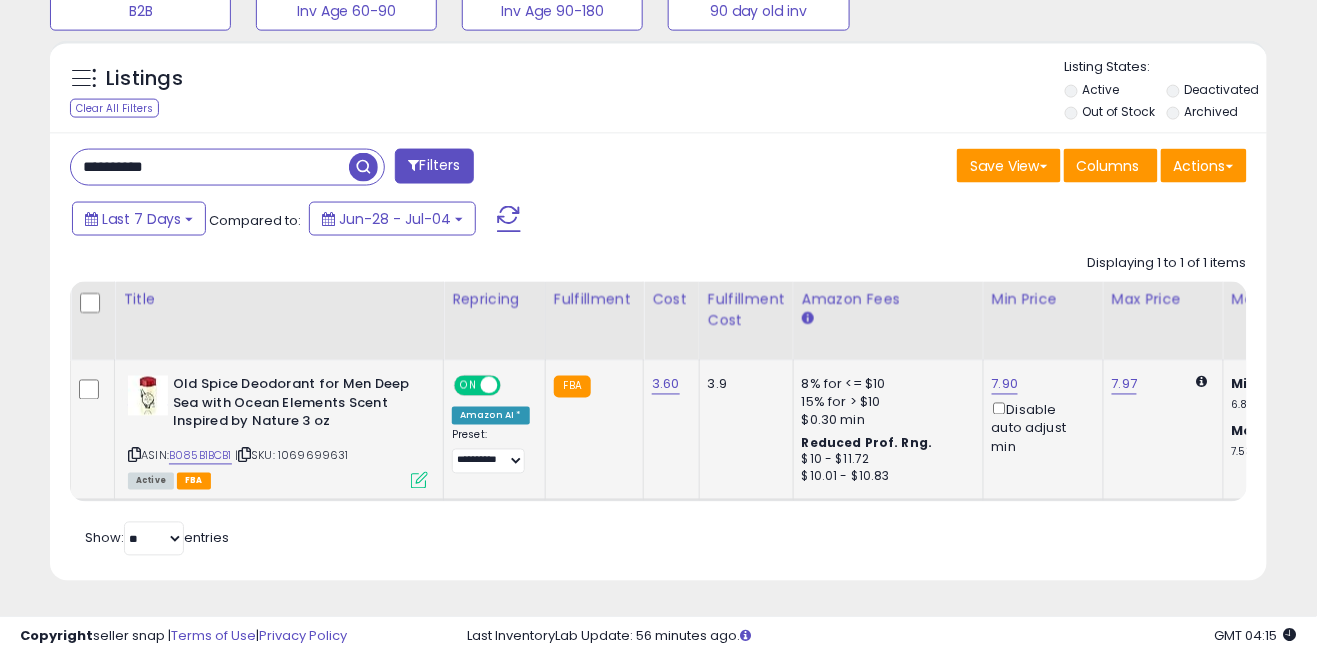 scroll, scrollTop: 0, scrollLeft: 86, axis: horizontal 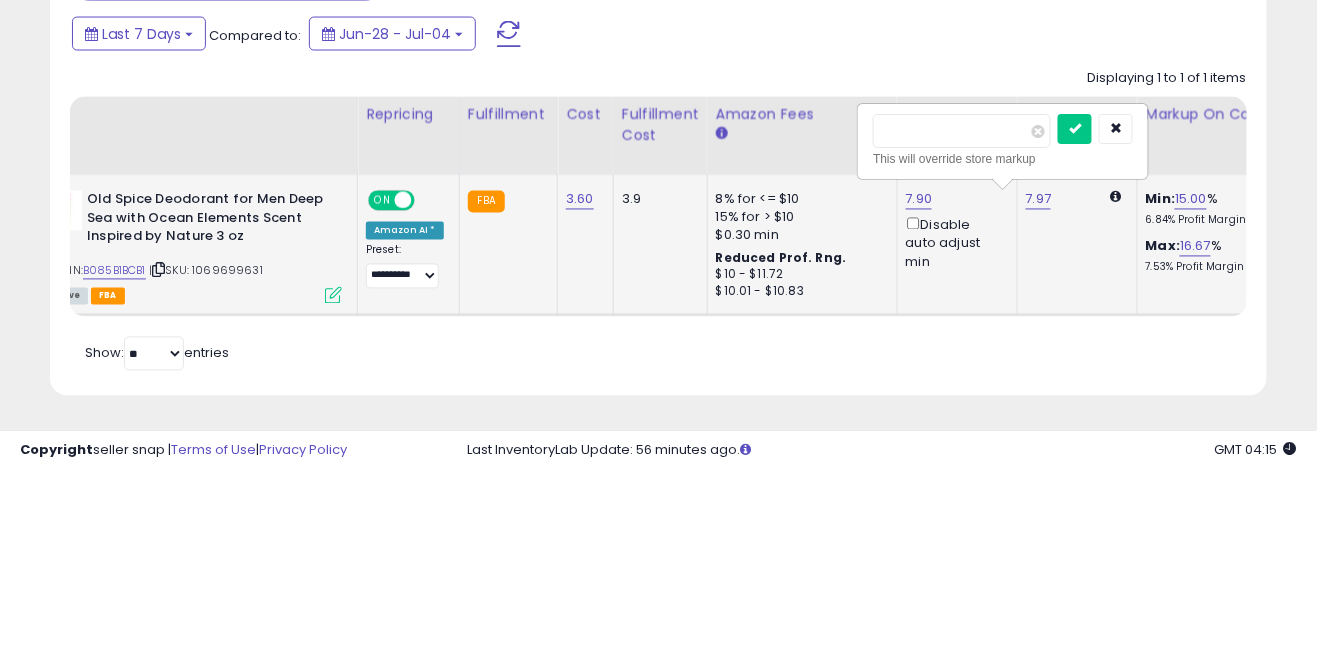 type on "*" 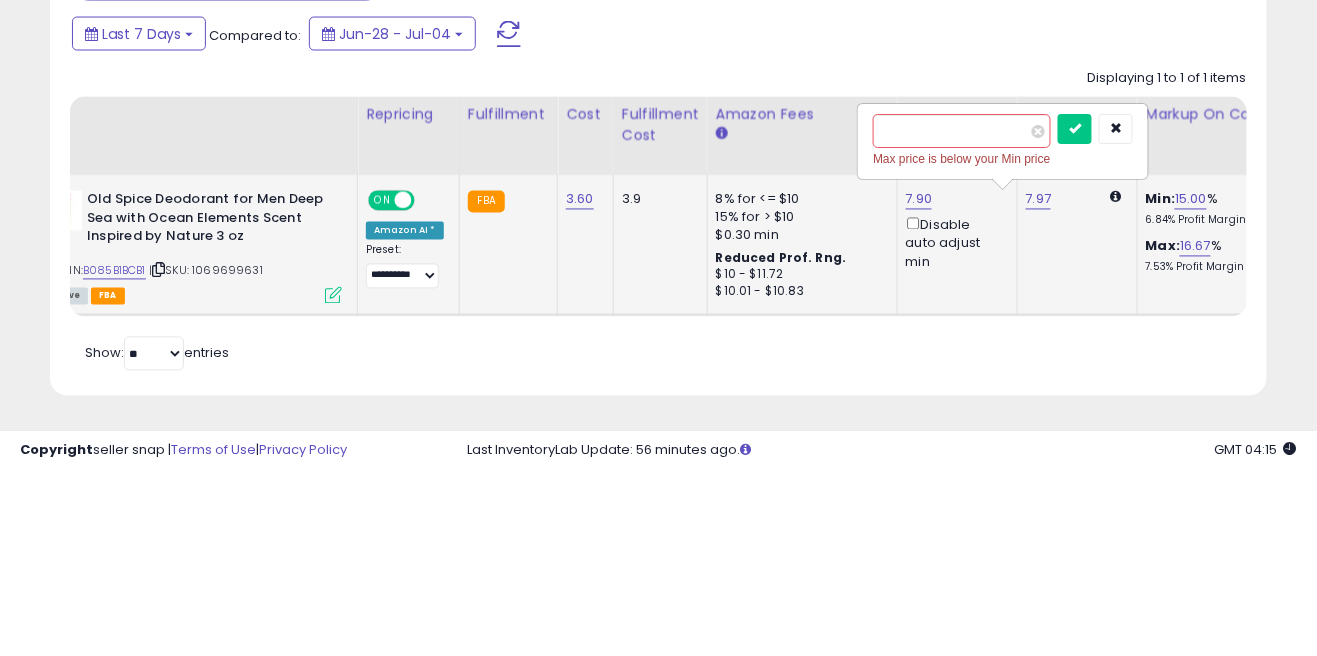 type on "**" 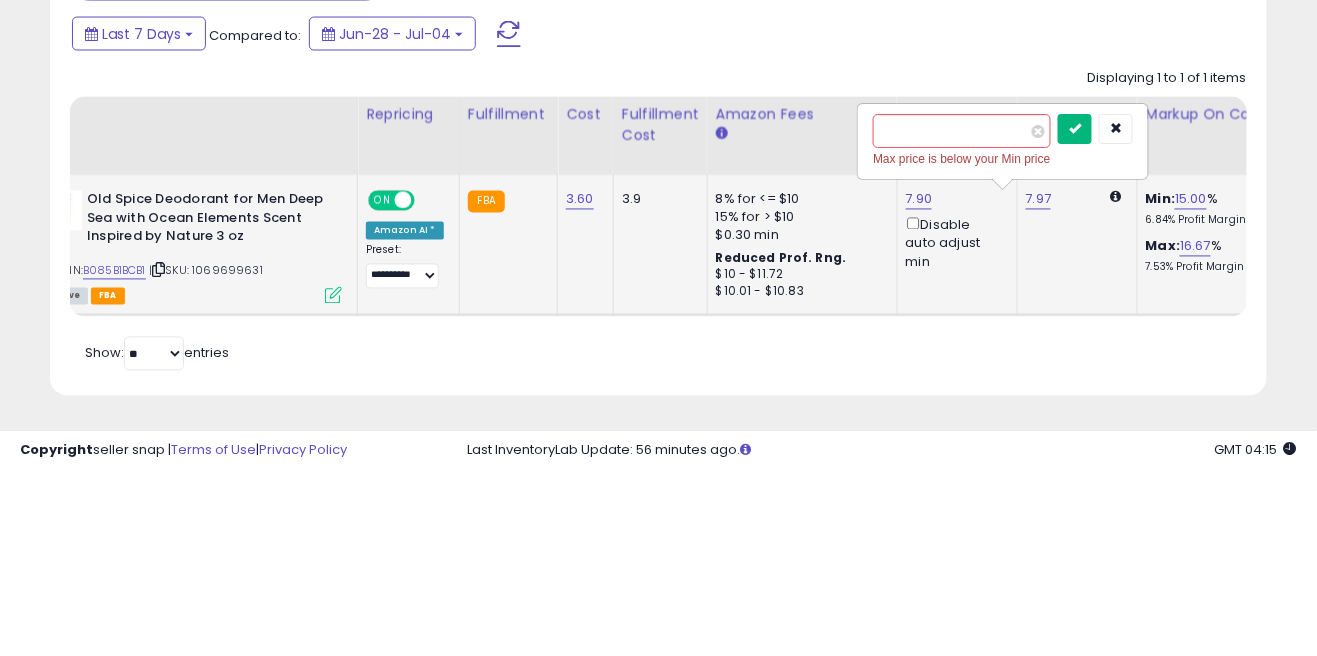 click at bounding box center (1075, 315) 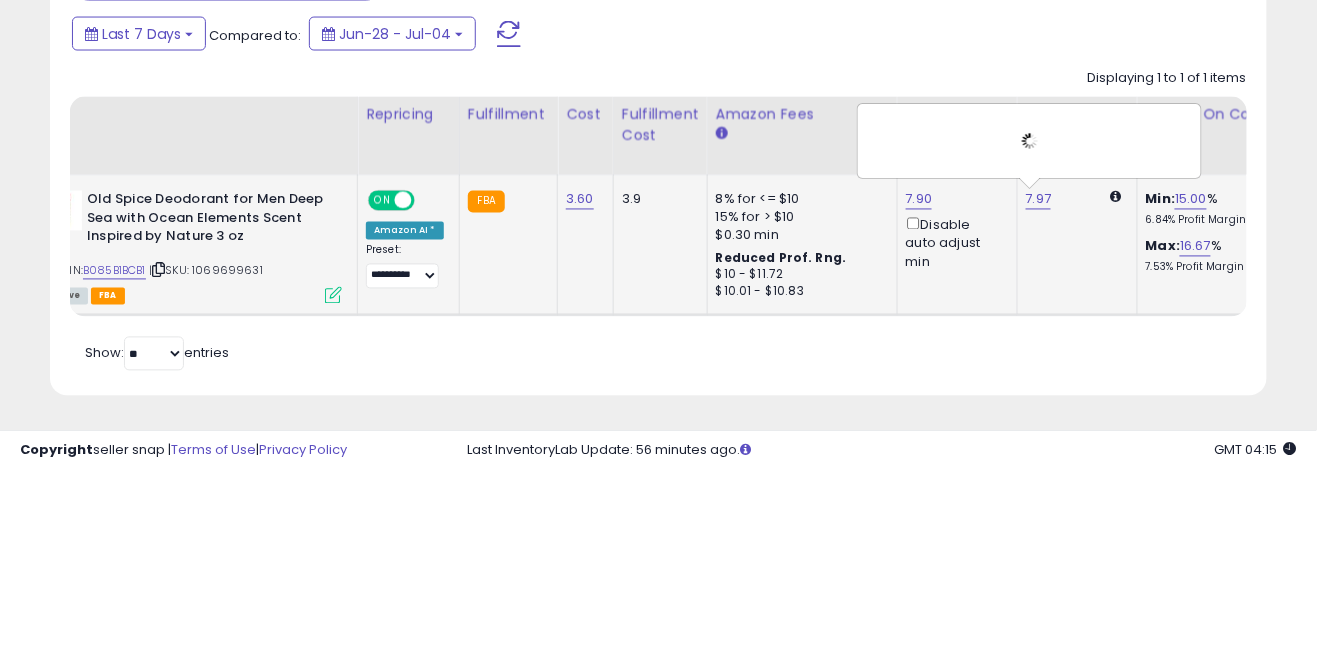 scroll, scrollTop: 760, scrollLeft: 0, axis: vertical 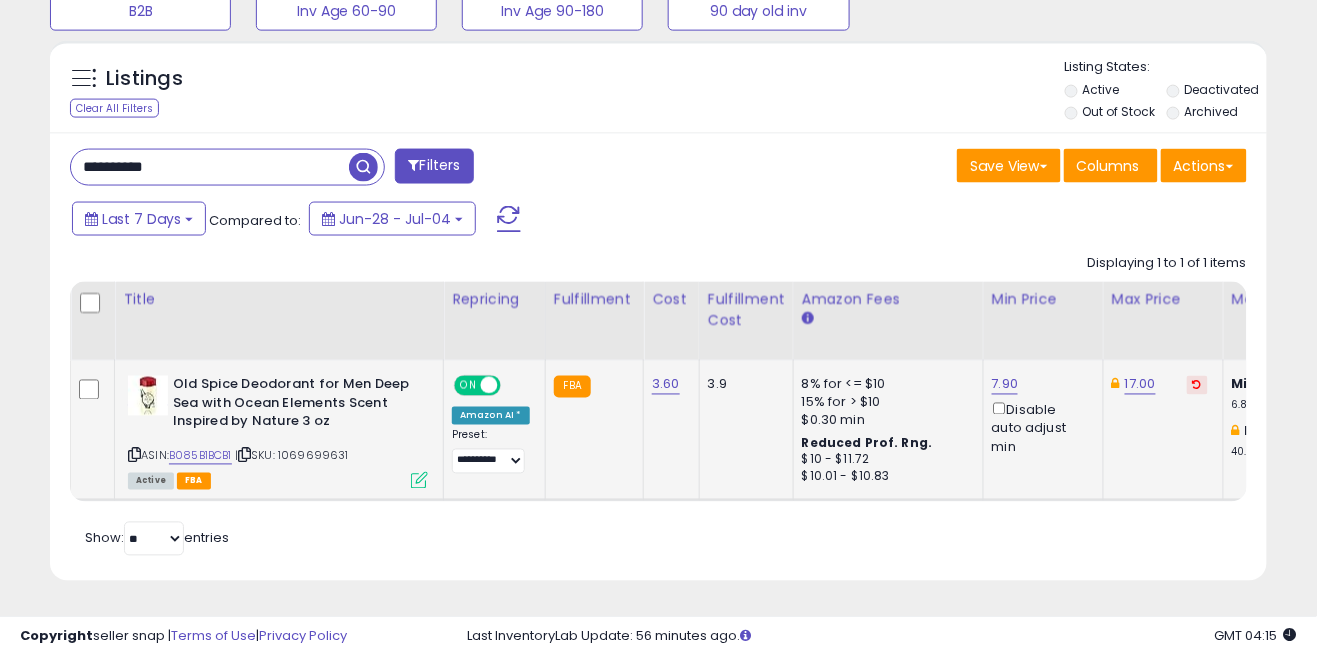 click at bounding box center (419, 480) 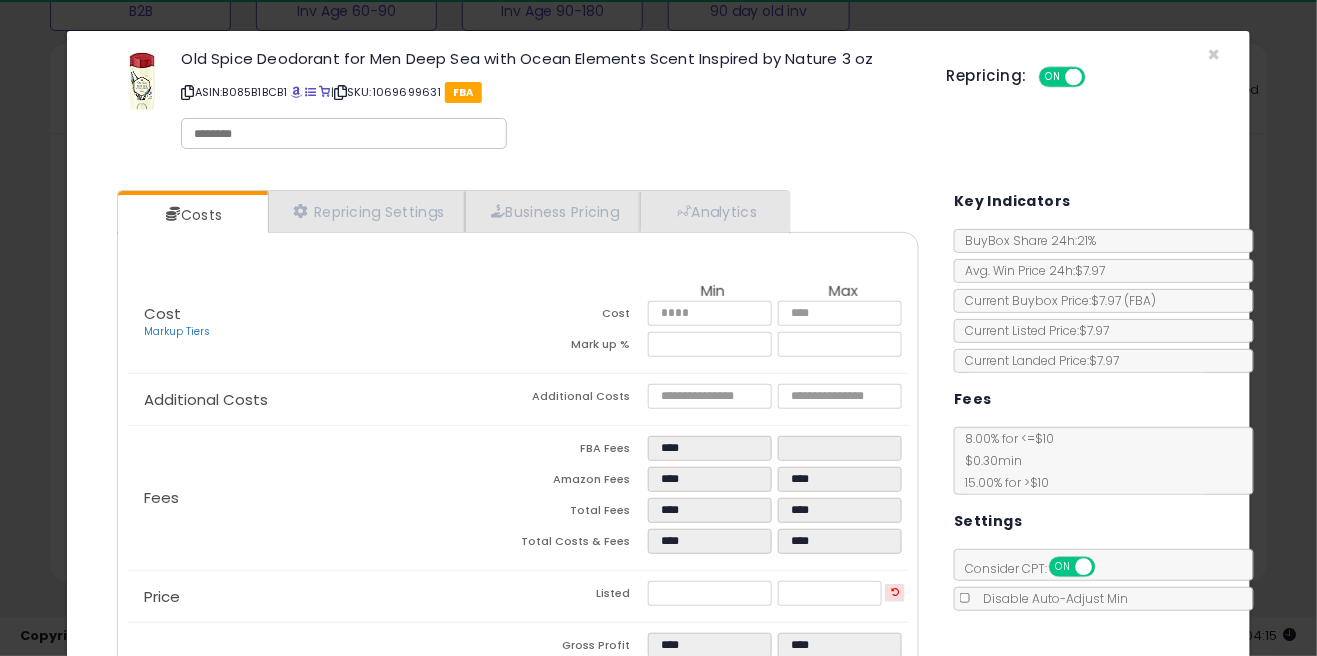 click on "ON" at bounding box center [1063, 567] 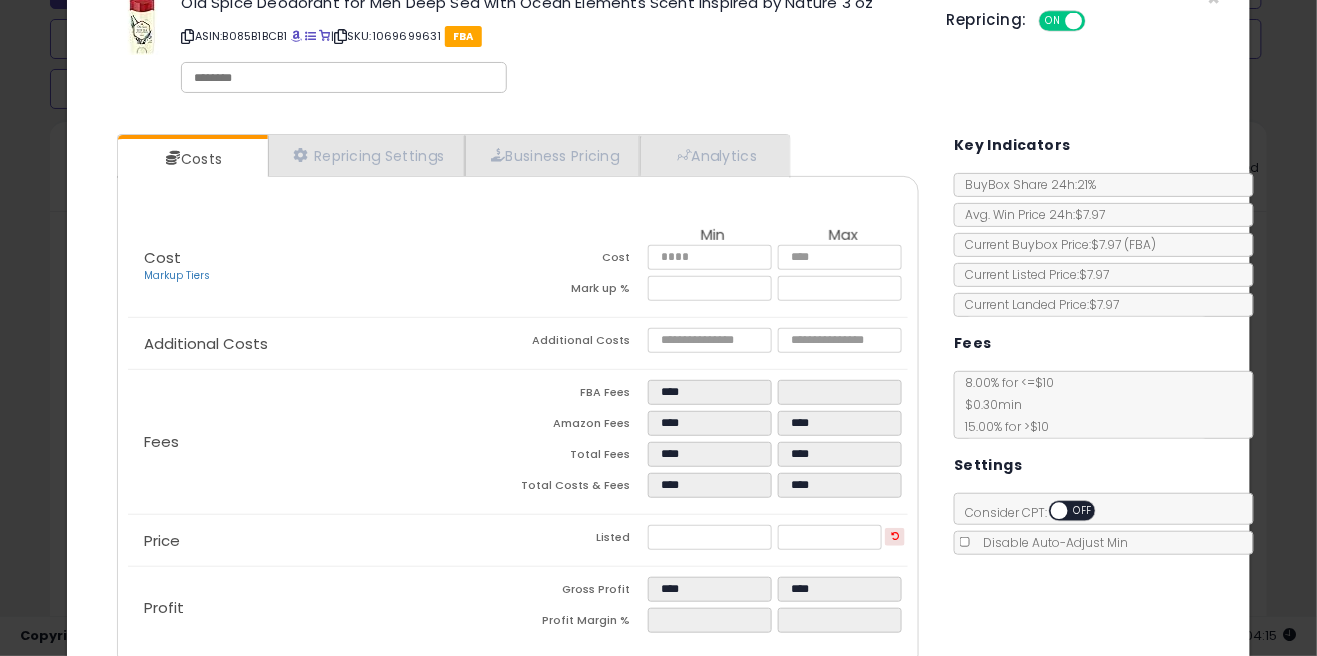 click on "Save & Close" at bounding box center (1078, 723) 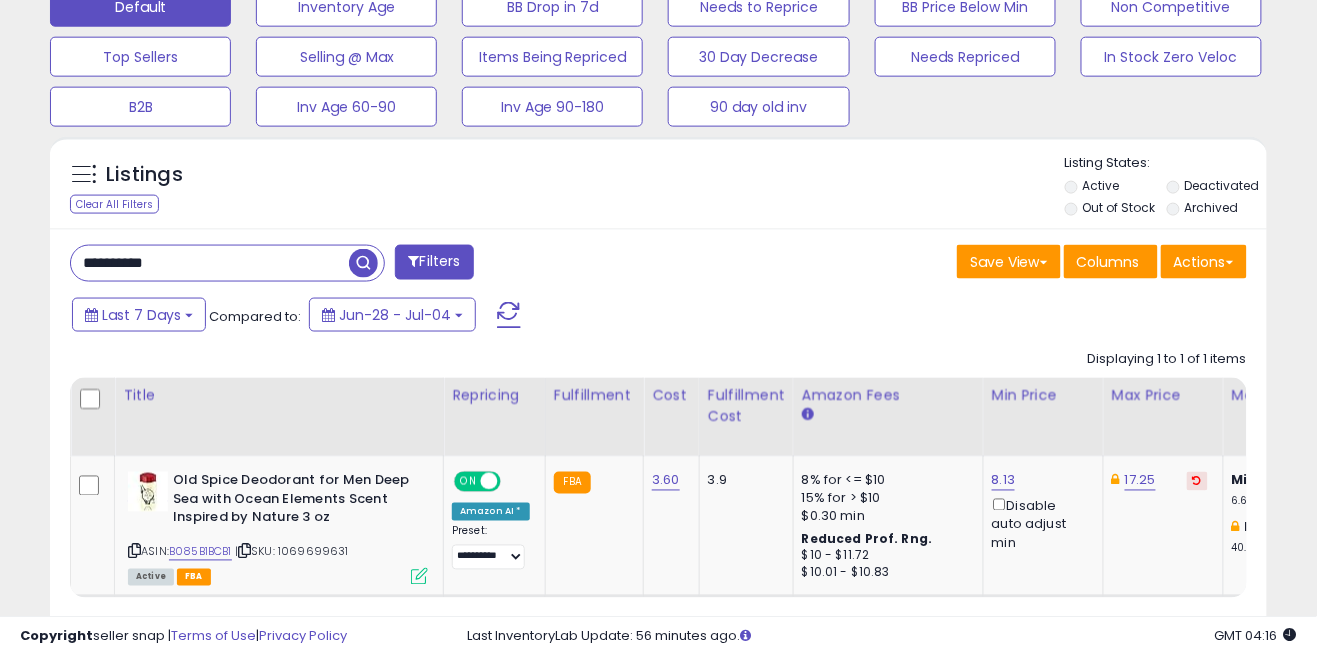 click on "**********" at bounding box center [210, 263] 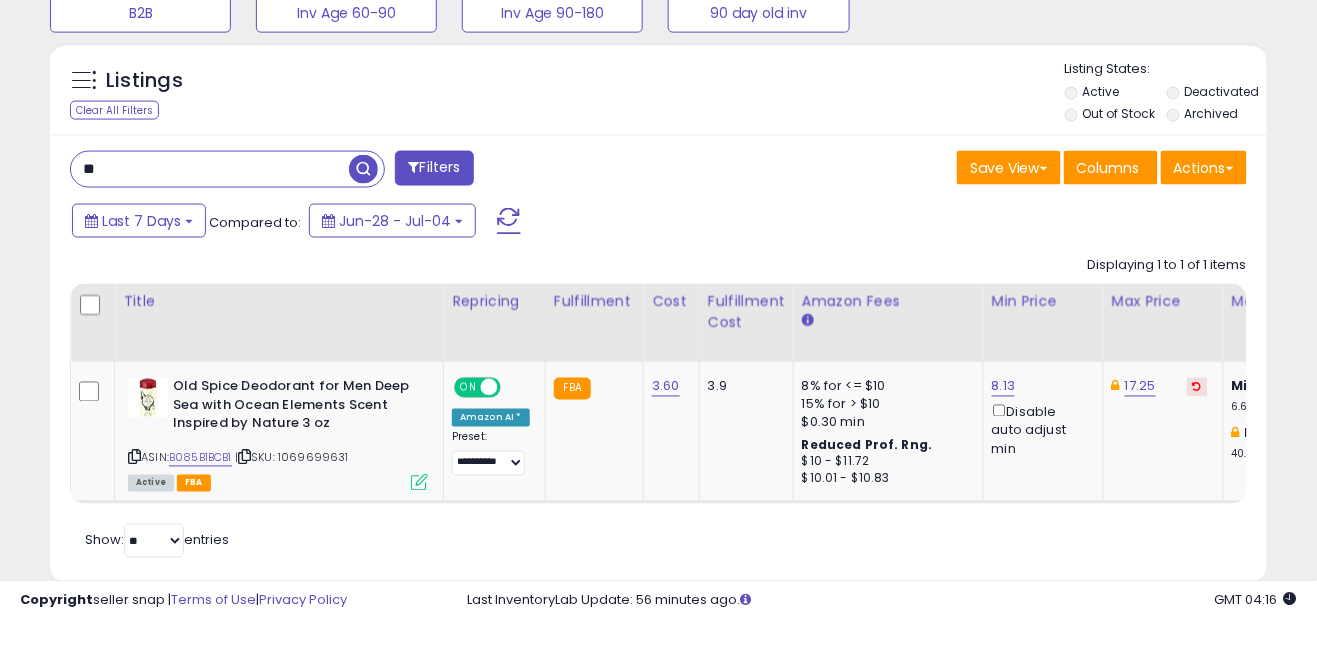type on "*" 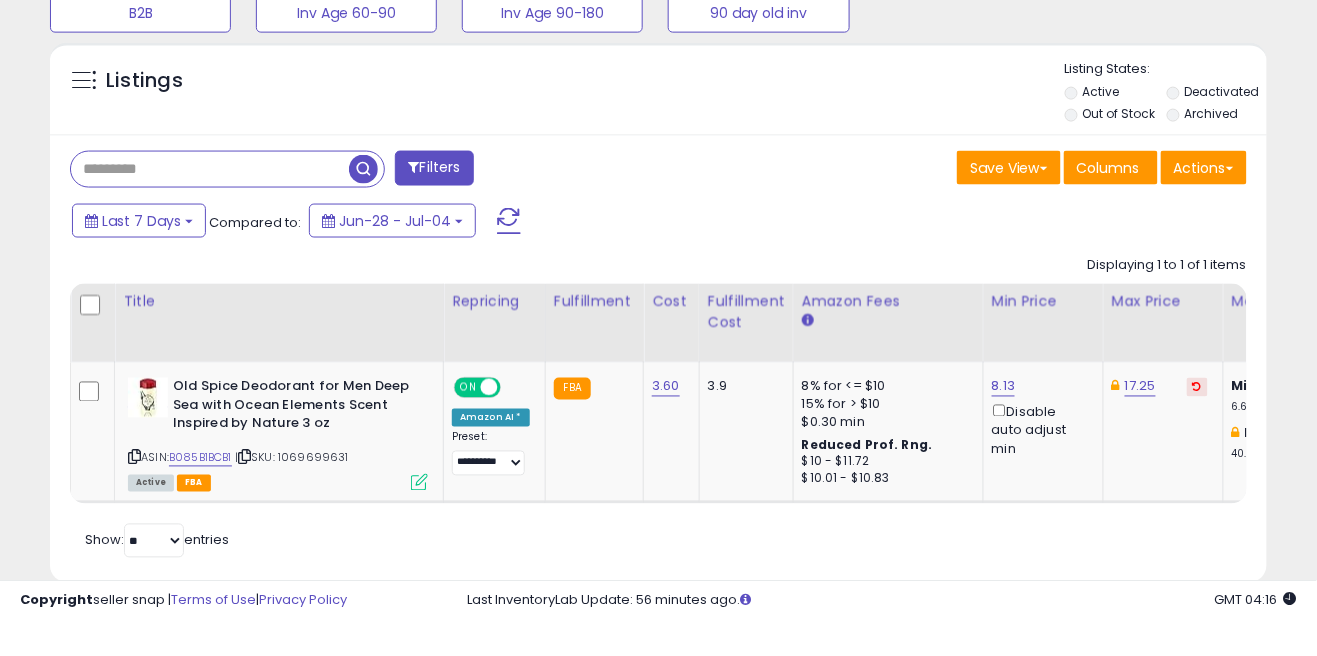 type 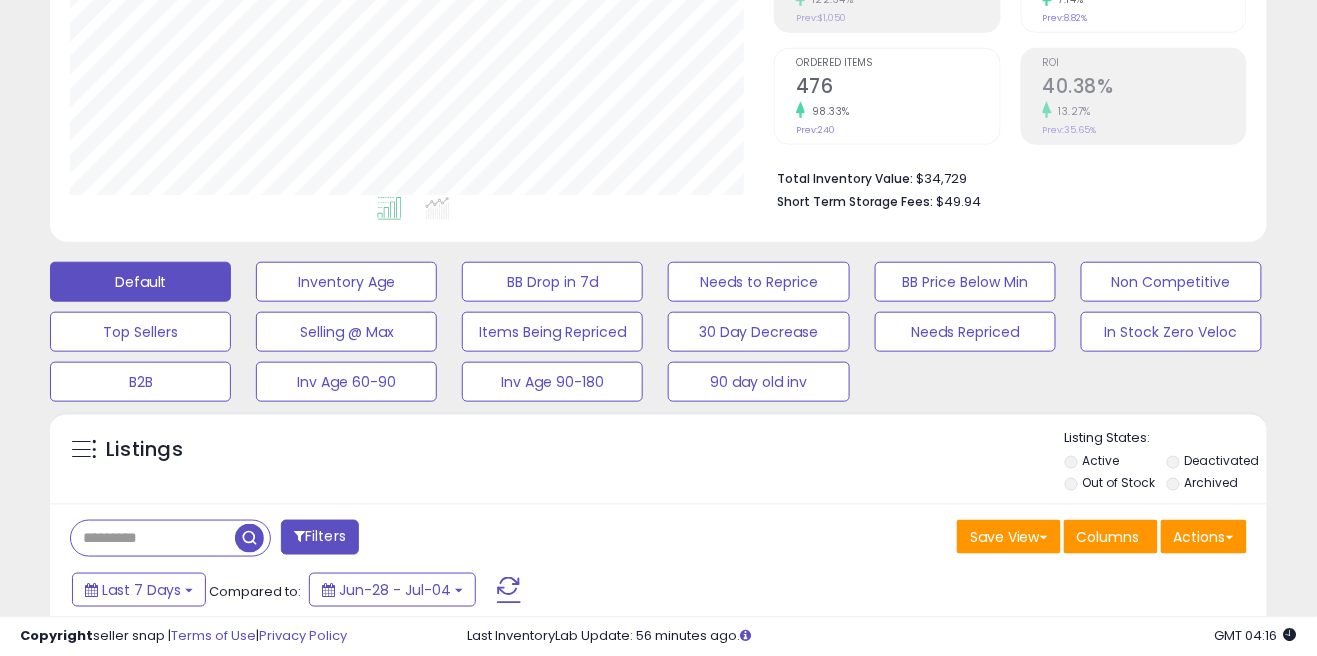 scroll, scrollTop: 378, scrollLeft: 0, axis: vertical 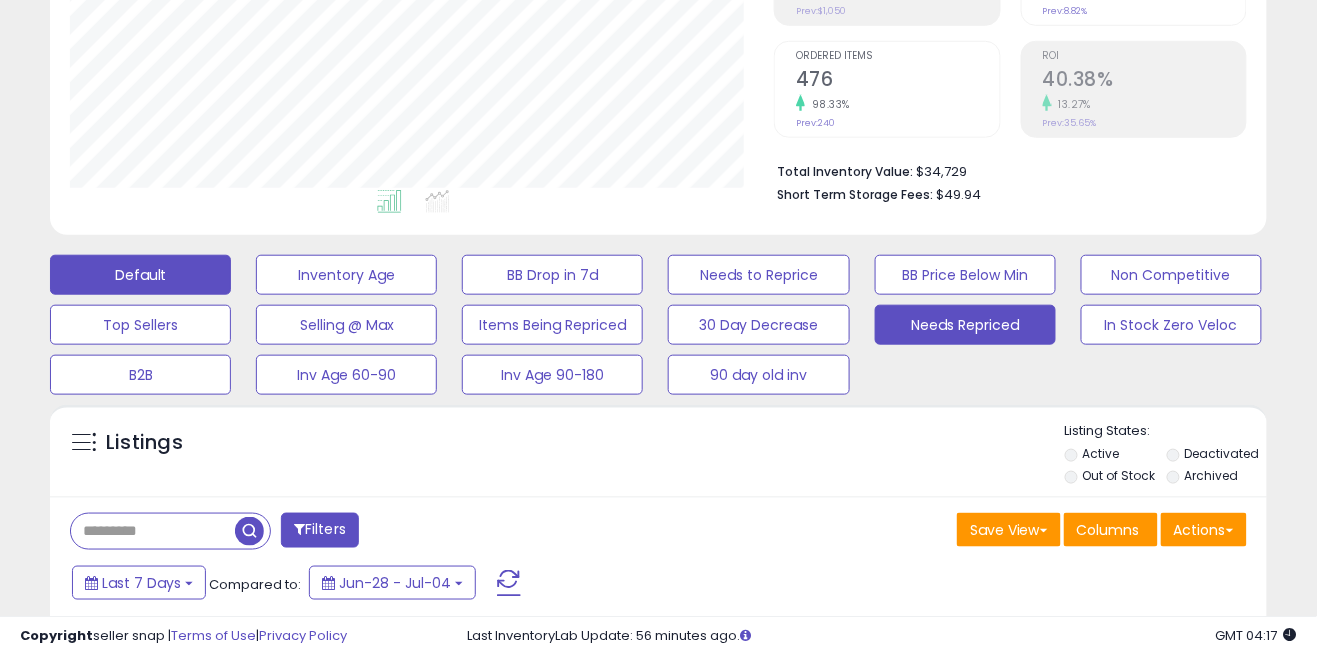 click on "Needs Repriced" at bounding box center [346, 275] 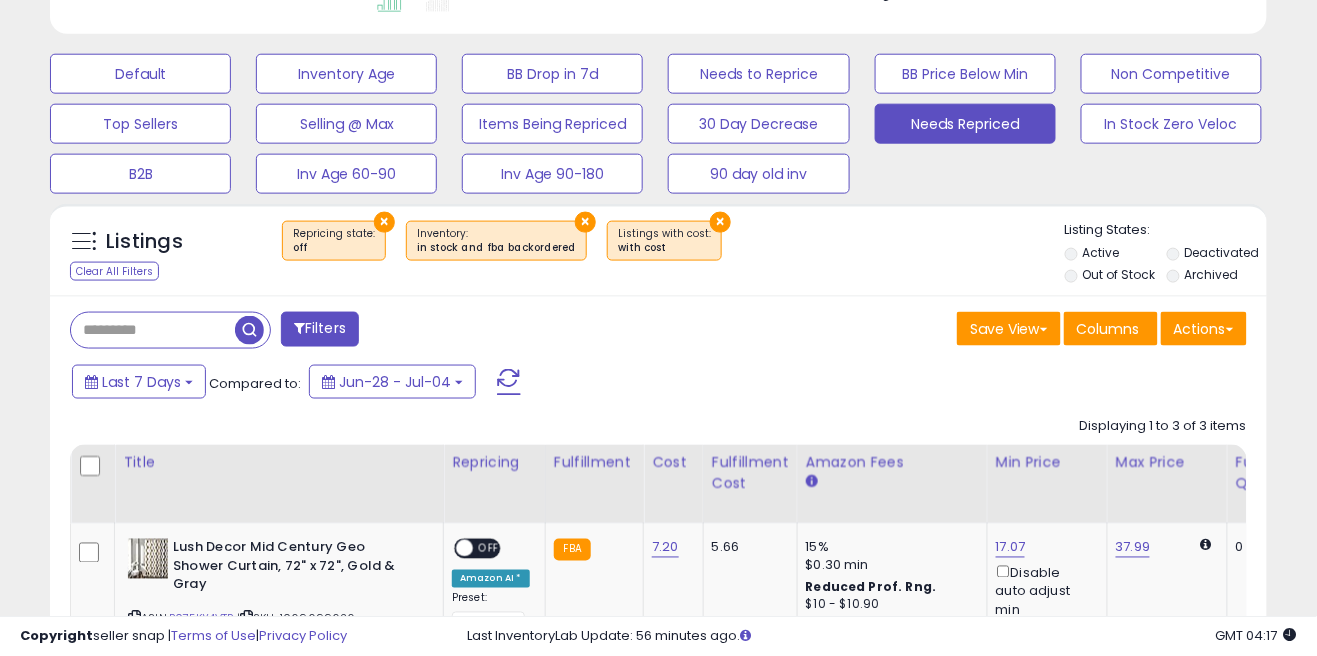 scroll, scrollTop: 639, scrollLeft: 0, axis: vertical 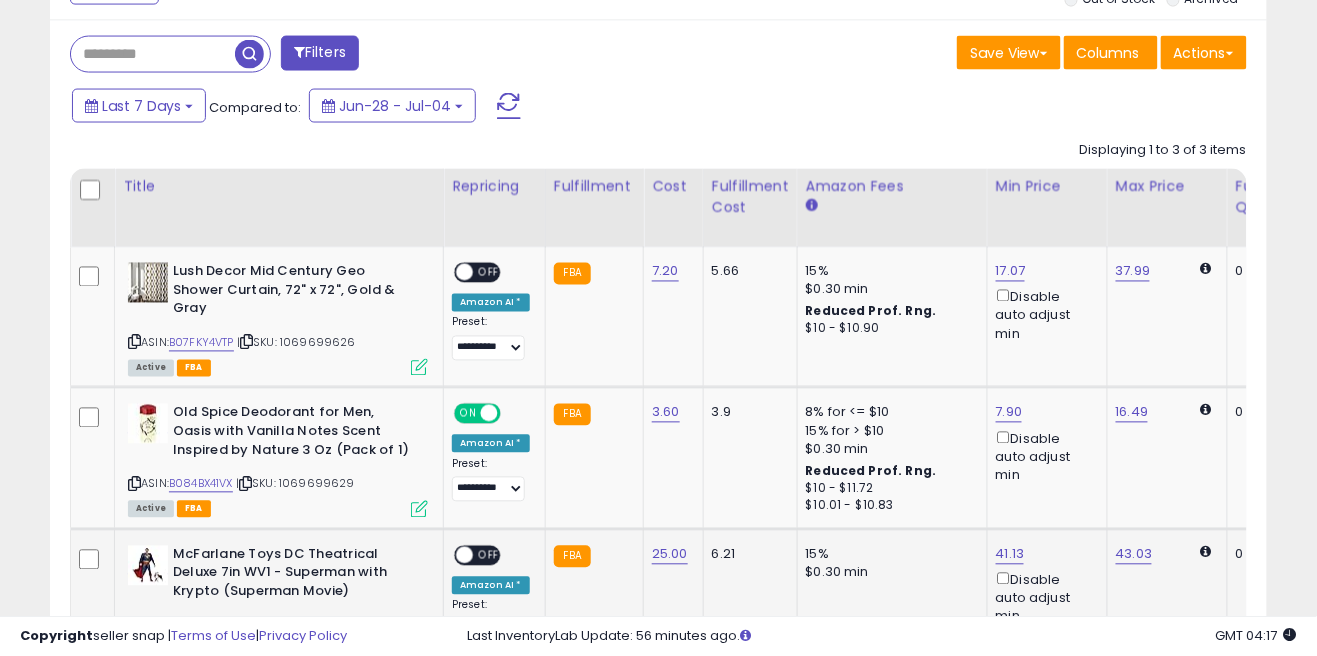 click on "ON   OFF" at bounding box center [455, 555] 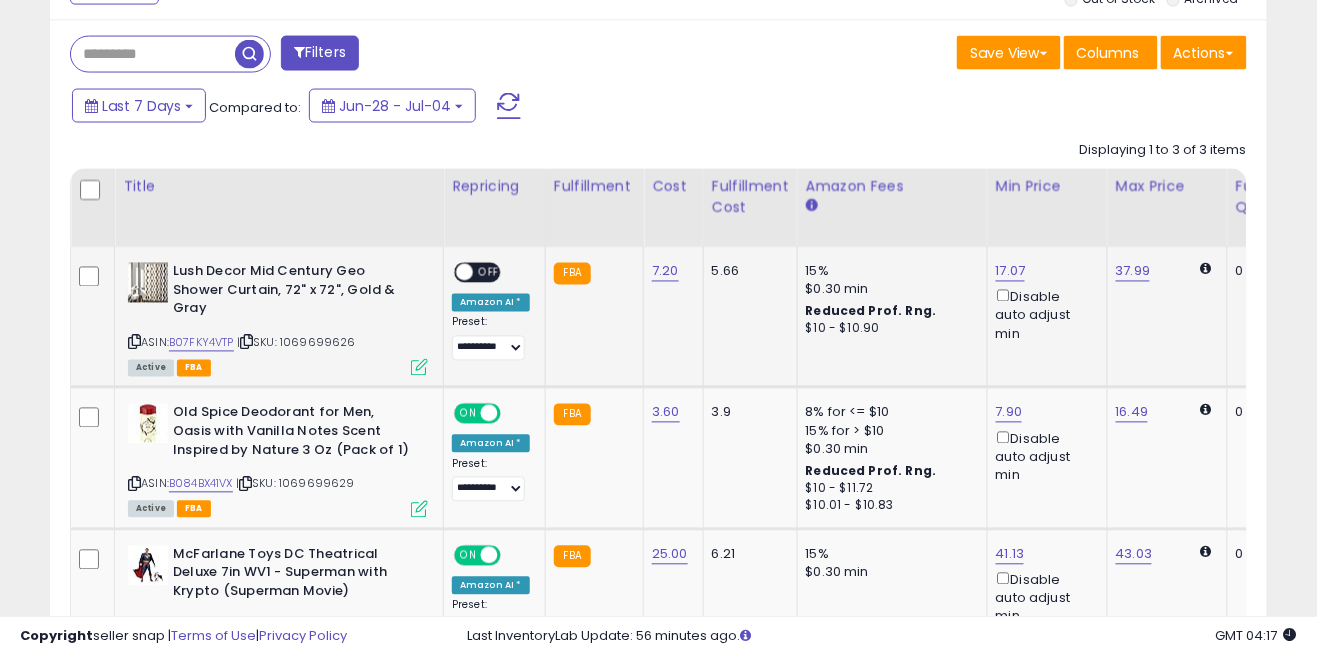 click on "**********" 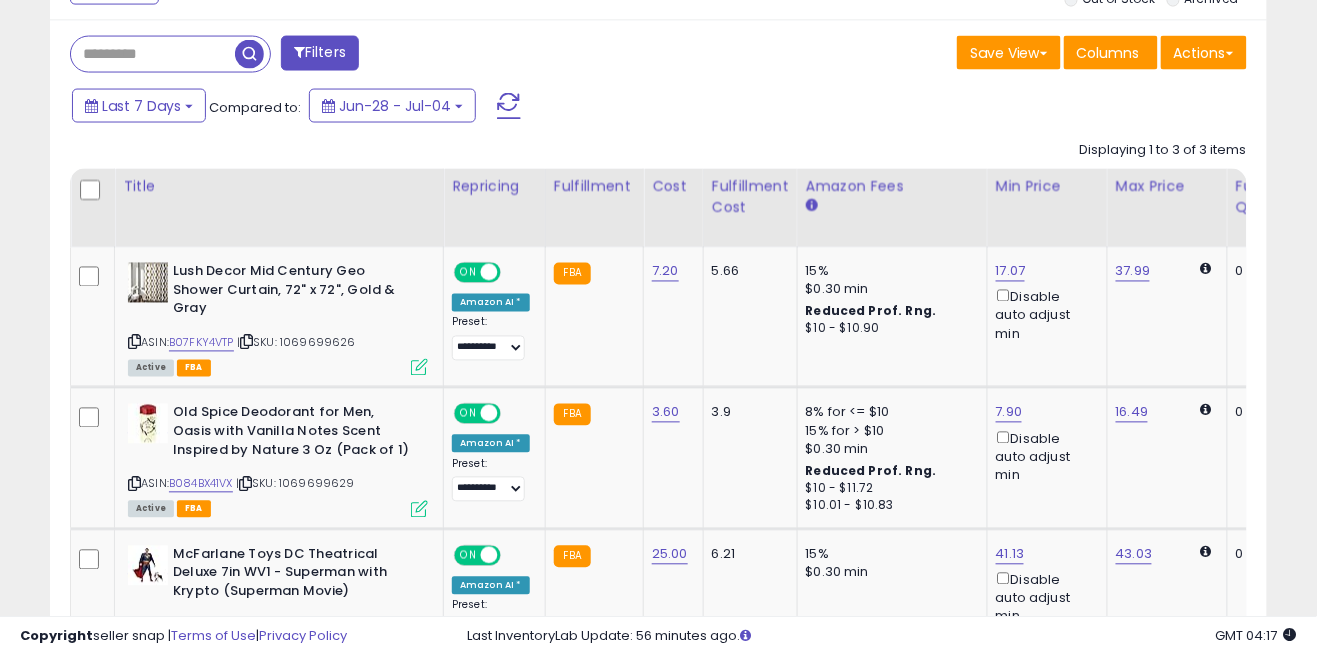click at bounding box center [509, 106] 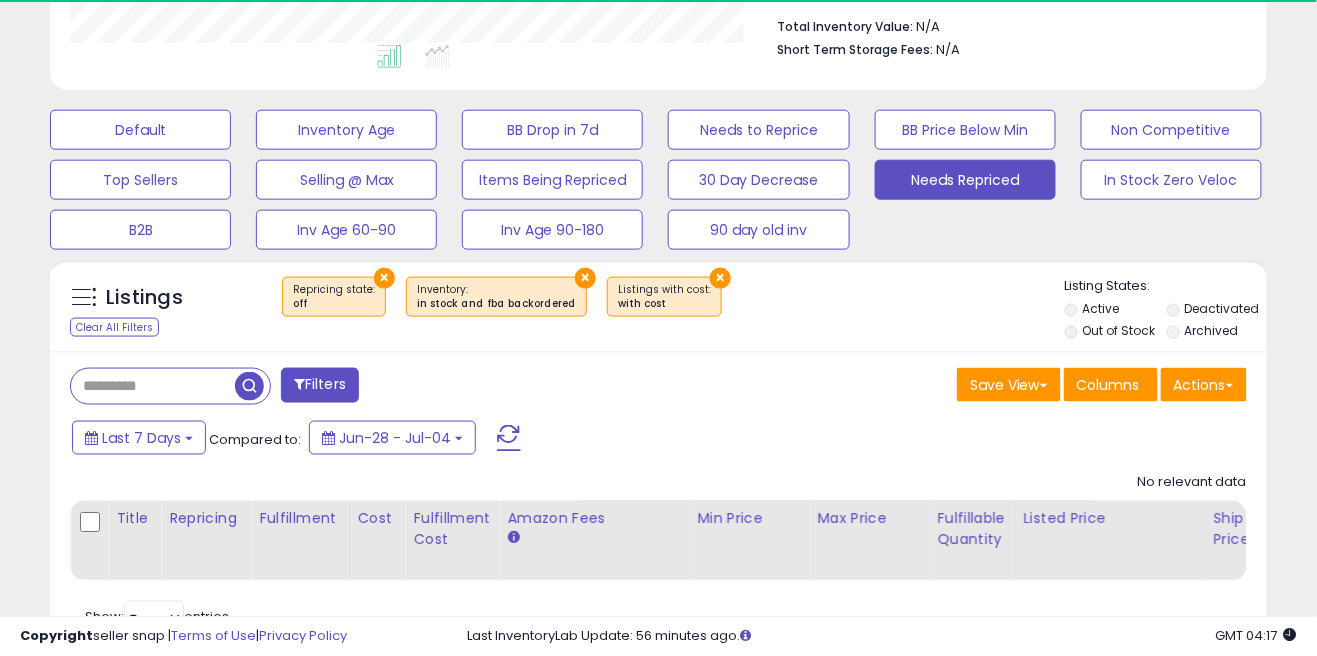 scroll, scrollTop: 999590, scrollLeft: 999295, axis: both 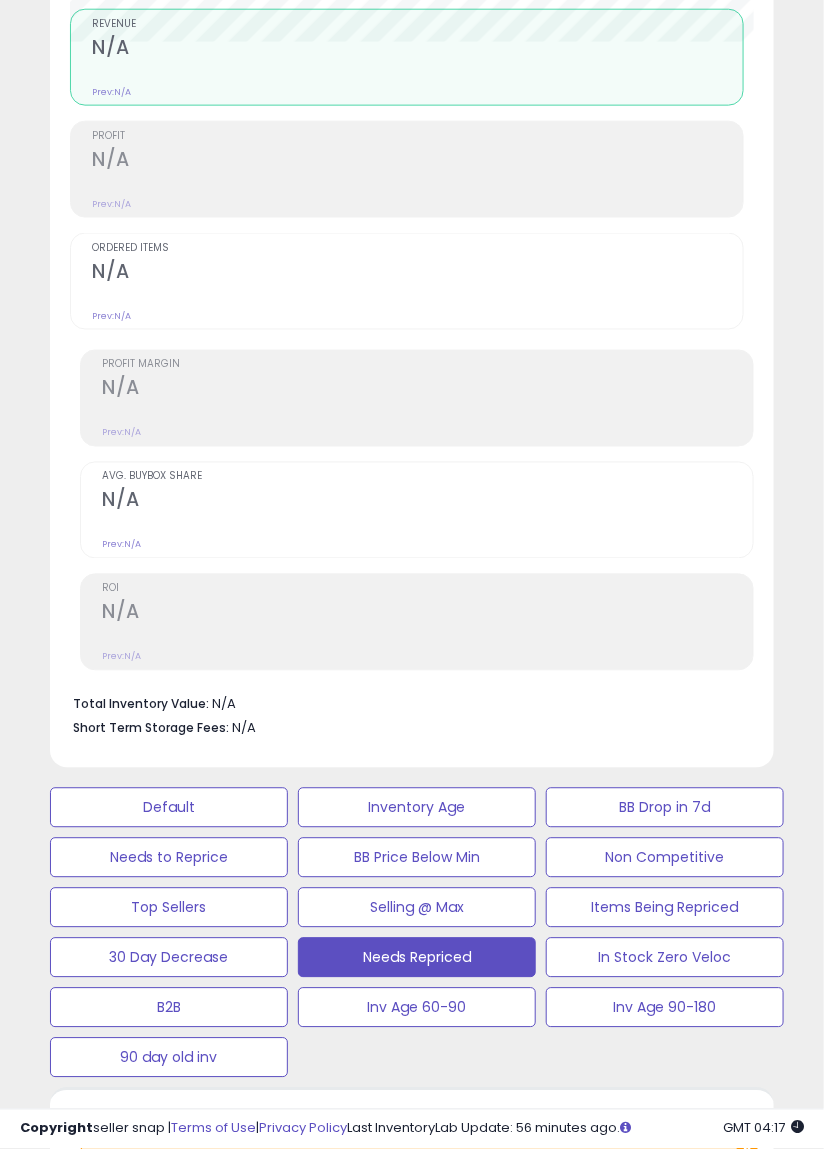 click on "**********" at bounding box center [412, 676] 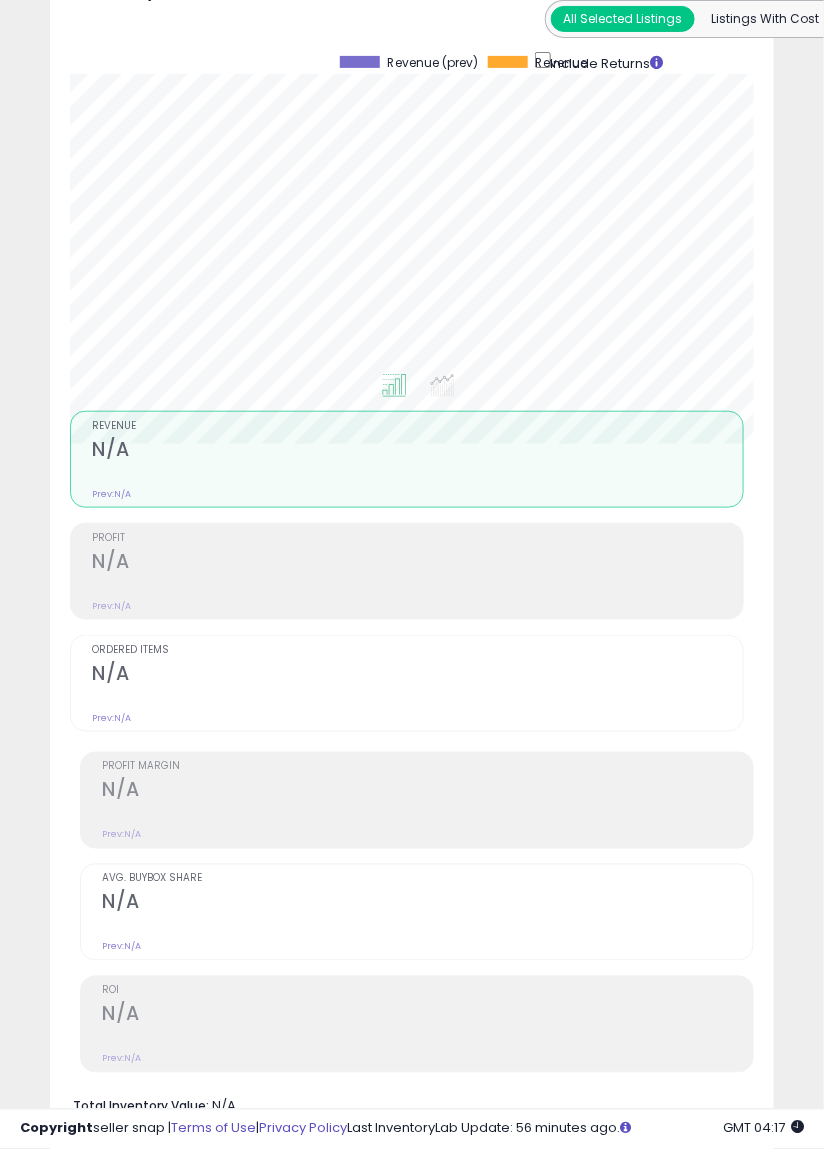 scroll, scrollTop: 0, scrollLeft: 0, axis: both 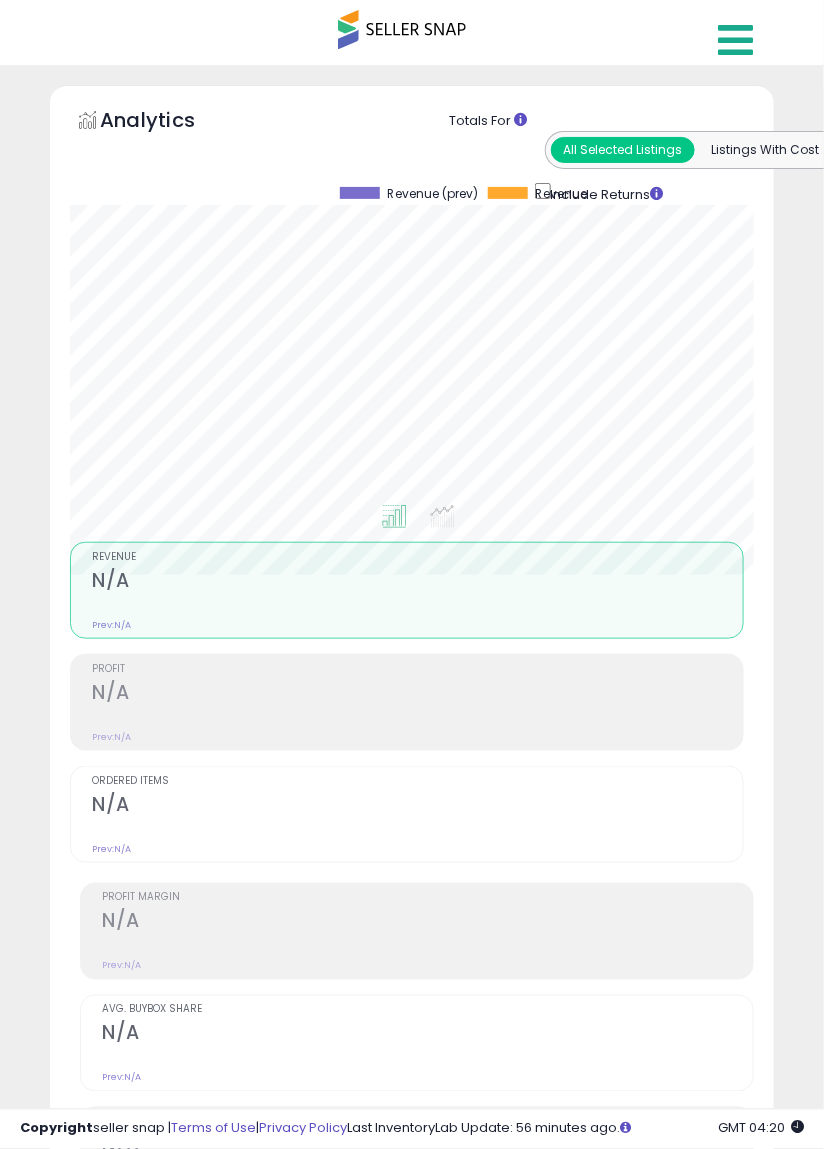 click at bounding box center [735, 40] 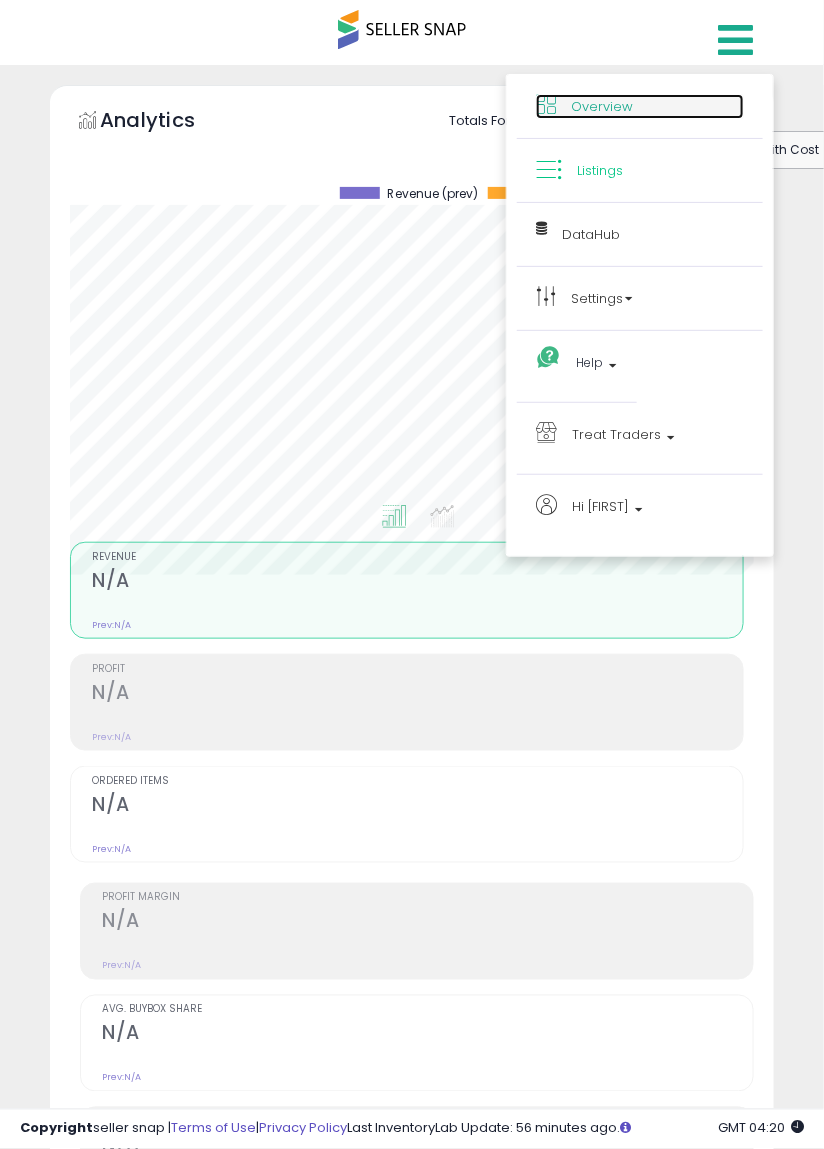 click on "Overview" at bounding box center [640, 106] 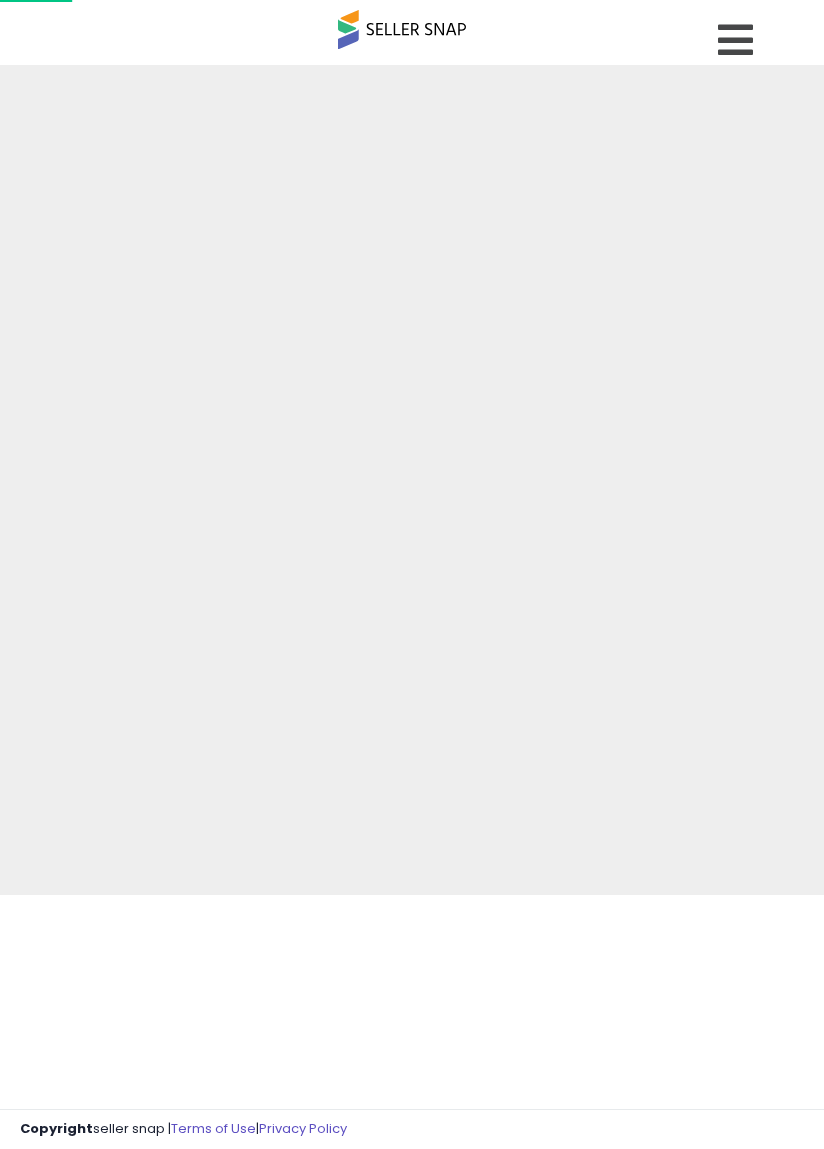 scroll, scrollTop: 0, scrollLeft: 0, axis: both 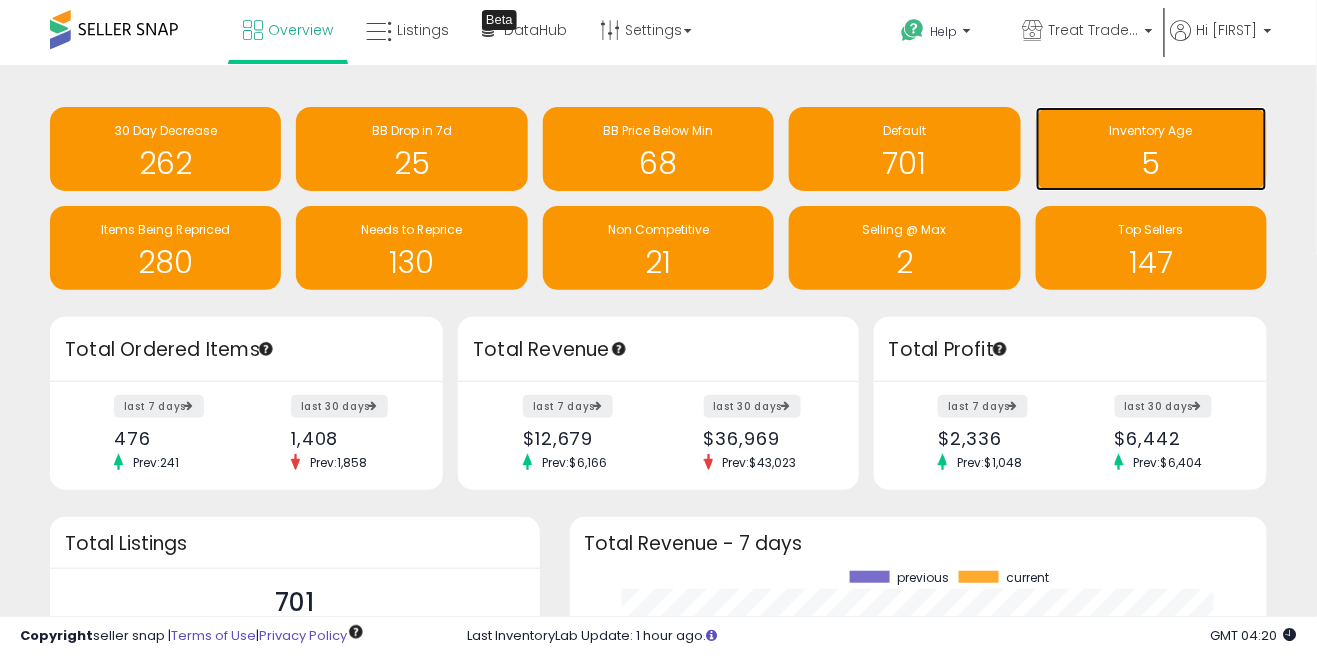 click on "5" at bounding box center [1151, 151] 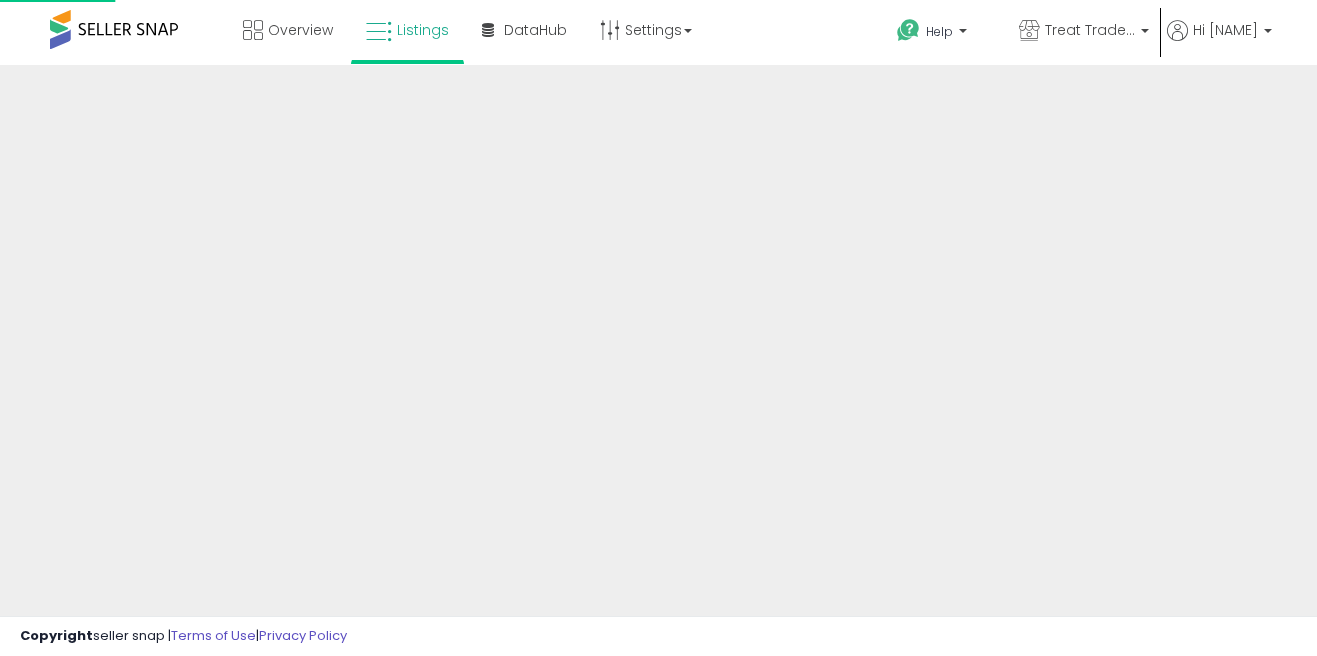 scroll, scrollTop: 0, scrollLeft: 0, axis: both 